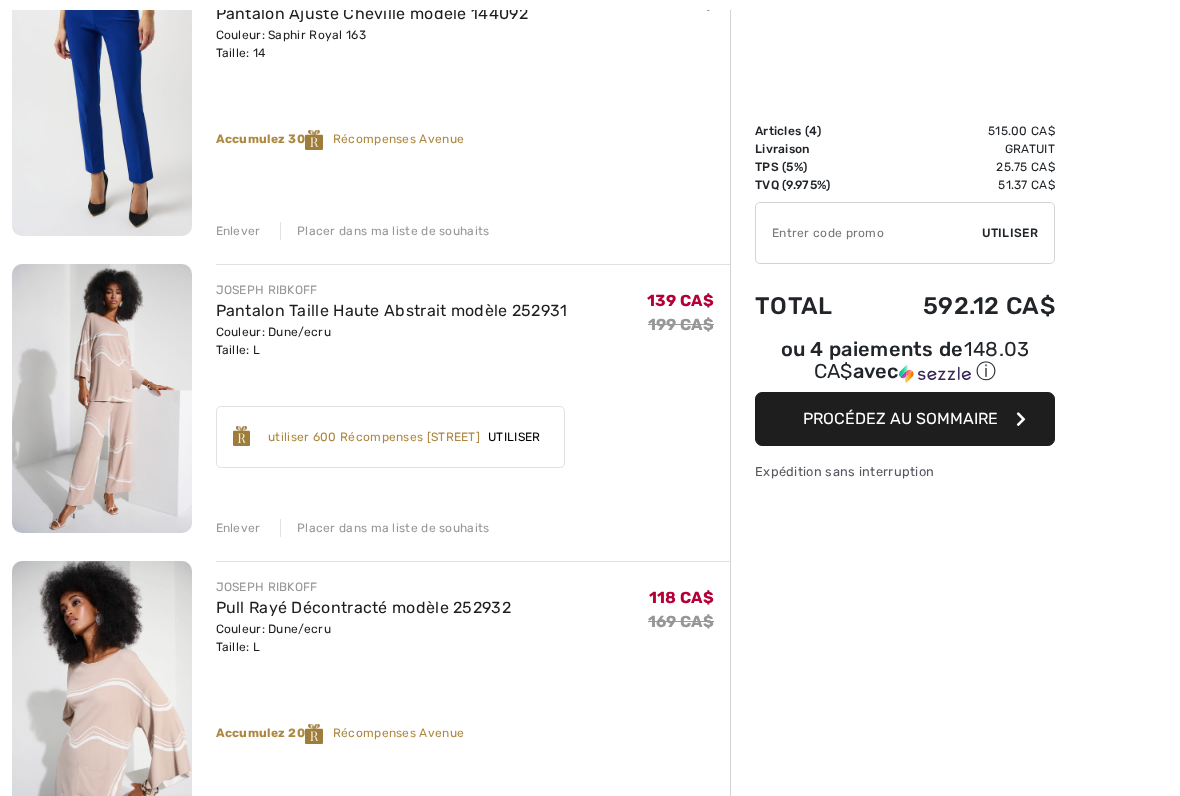 scroll, scrollTop: 325, scrollLeft: 0, axis: vertical 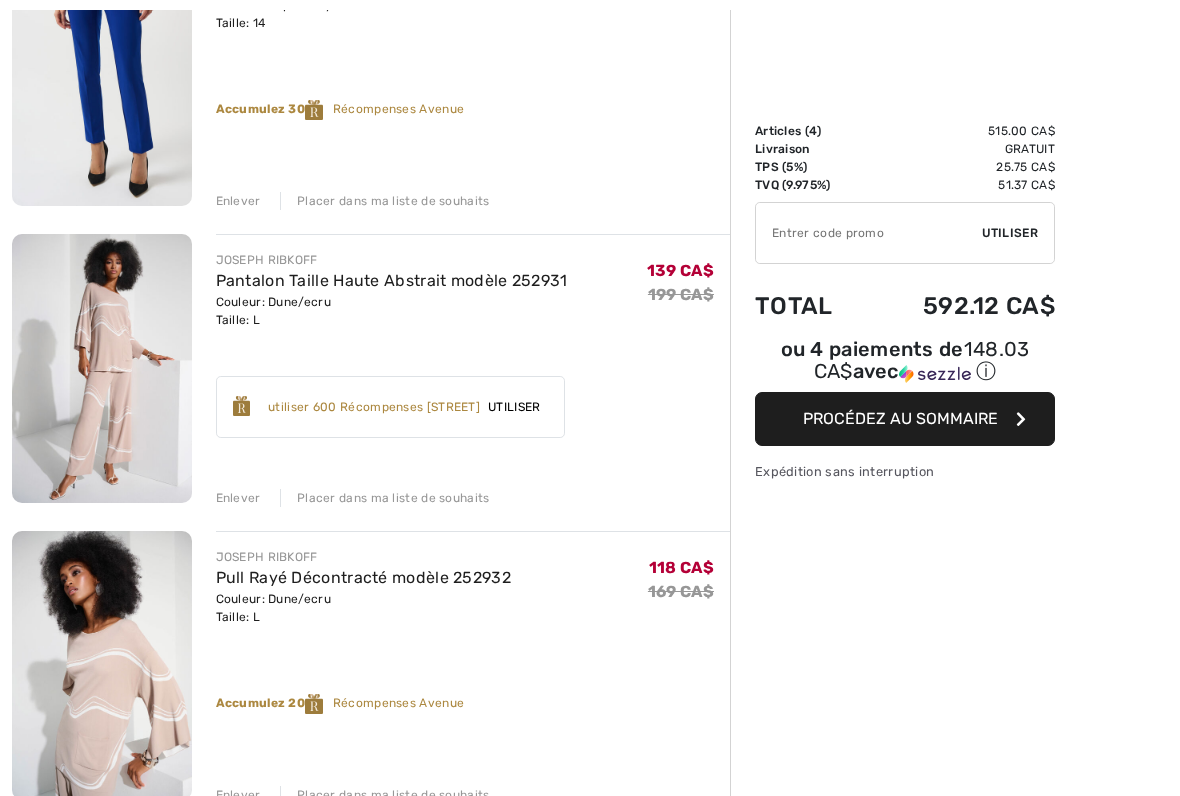 click on "Accumulez 20   Récompenses Avenue
✔
utiliser 600 Récompenses Avenue
Utiliser
Enlever" at bounding box center [473, 399] 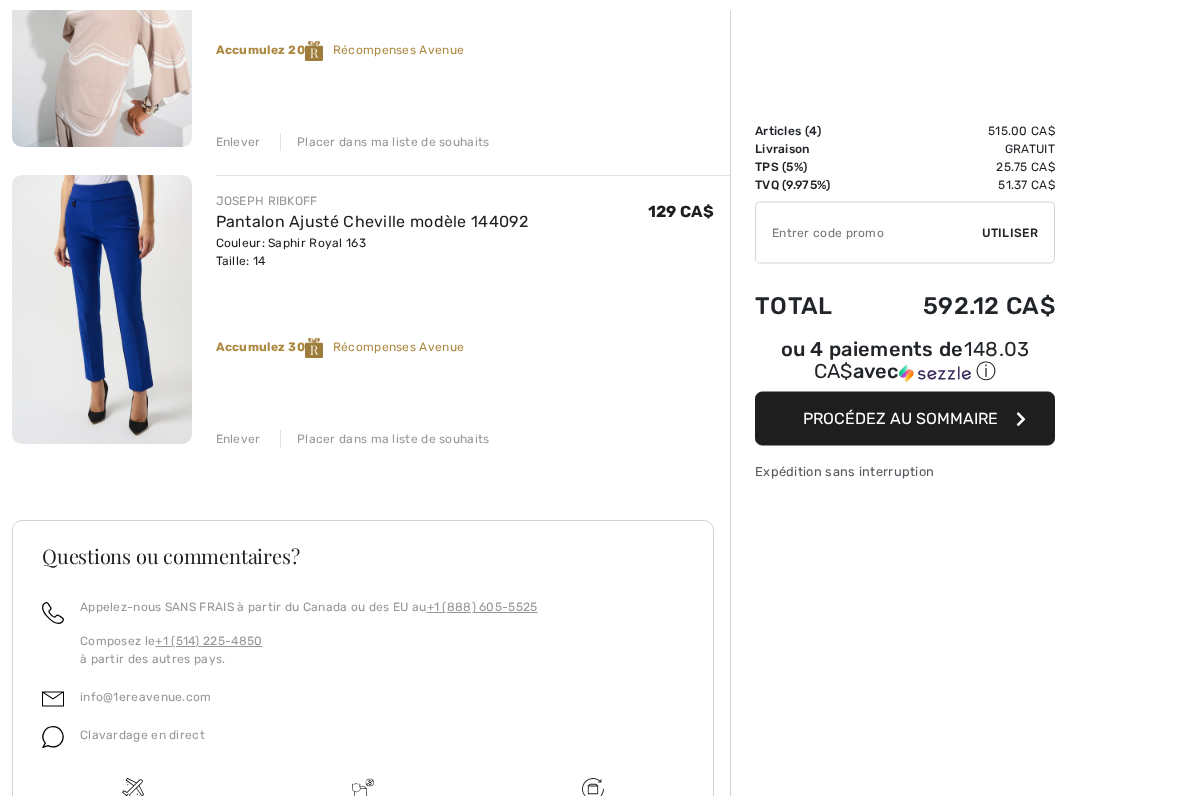 scroll, scrollTop: 978, scrollLeft: 0, axis: vertical 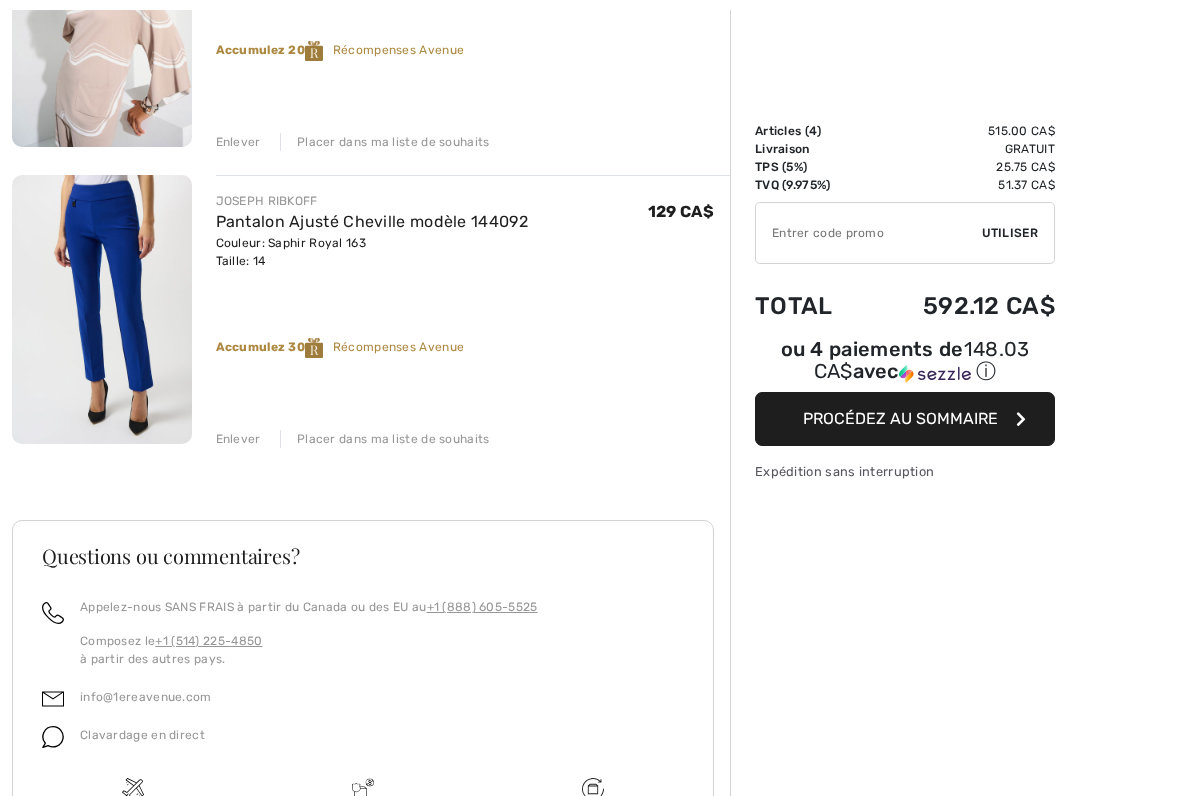 click on "Enlever" at bounding box center [238, 439] 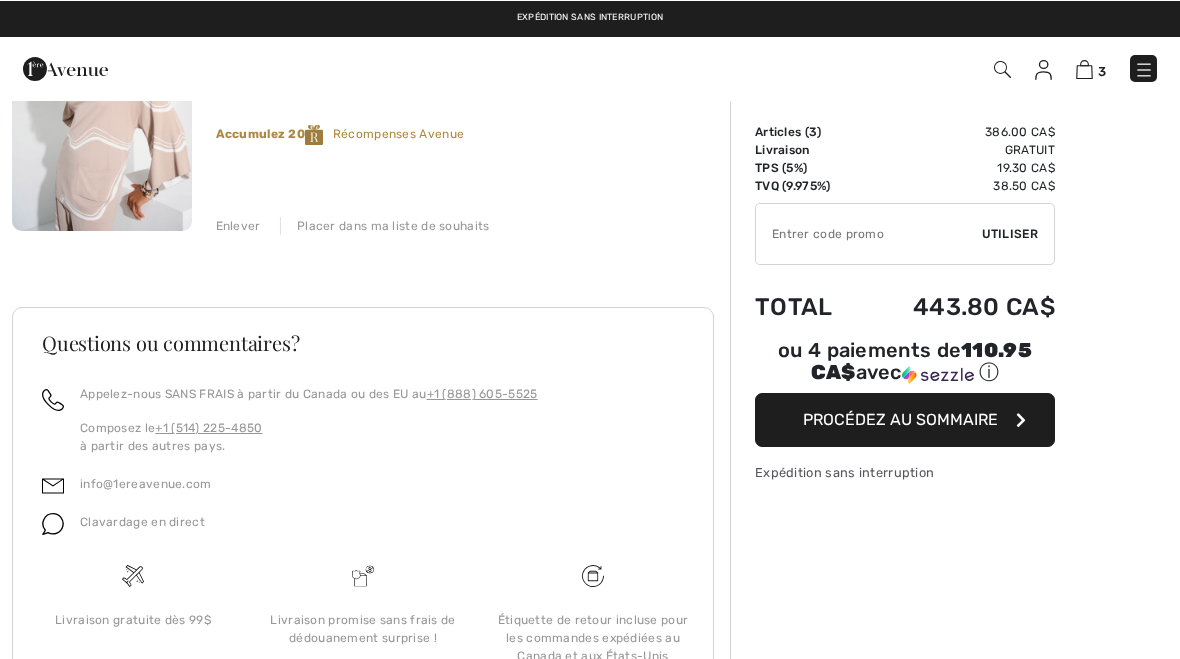 scroll, scrollTop: 894, scrollLeft: 0, axis: vertical 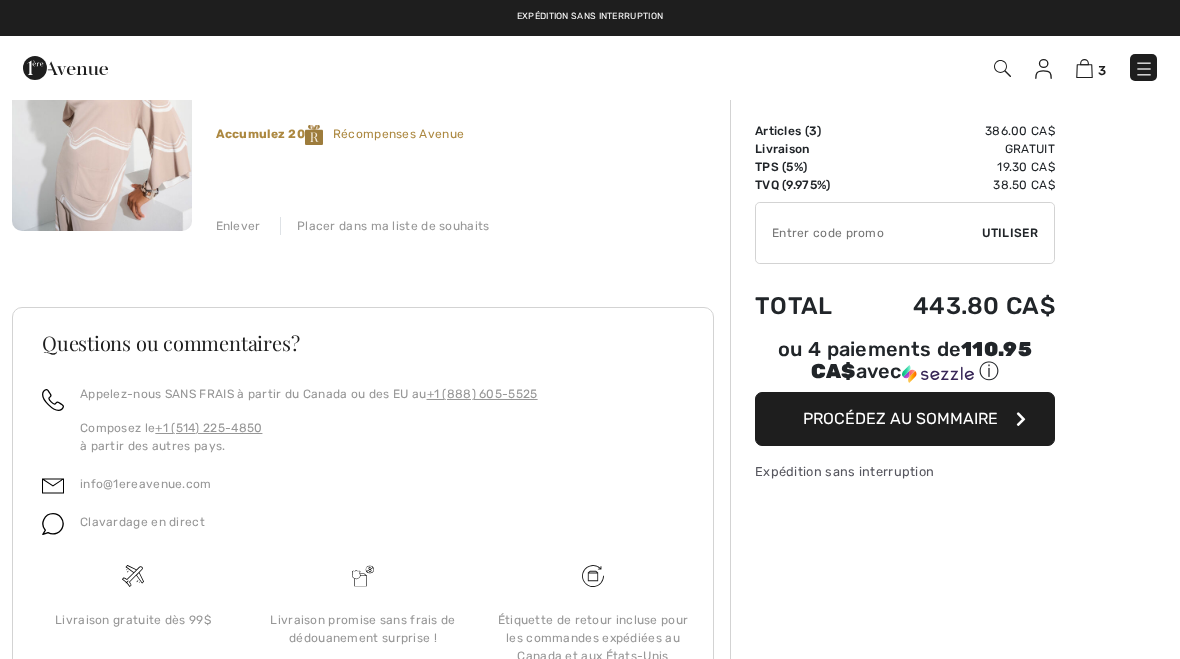 click on "Procédez au sommaire" at bounding box center [905, 419] 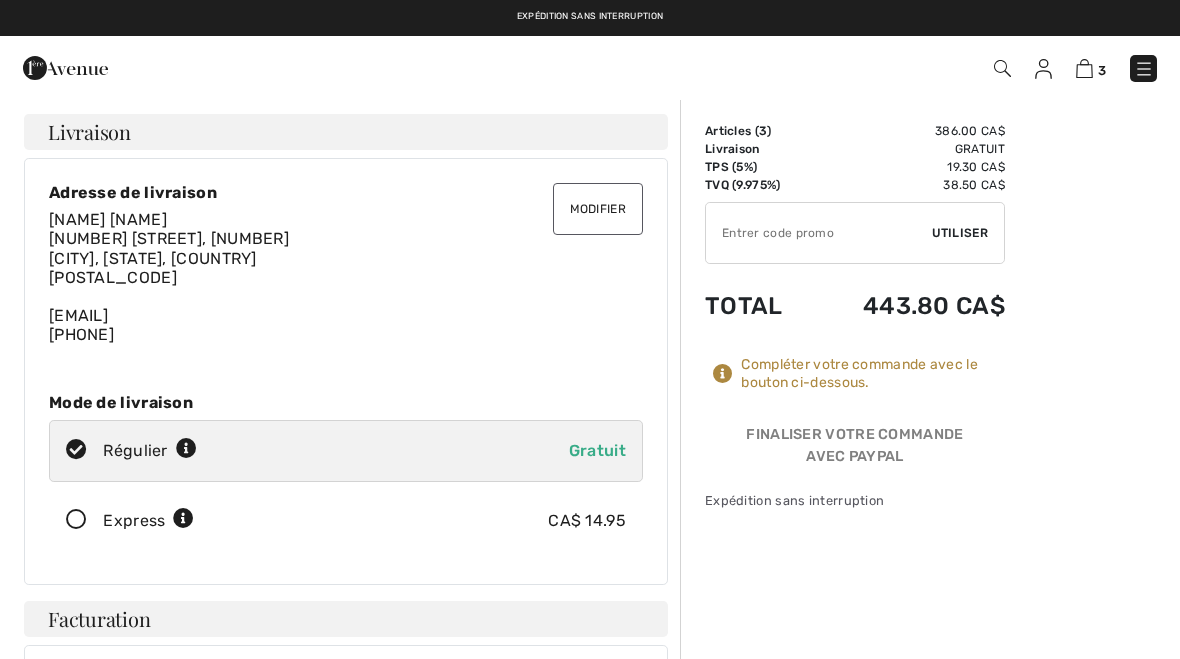 scroll, scrollTop: -18, scrollLeft: 0, axis: vertical 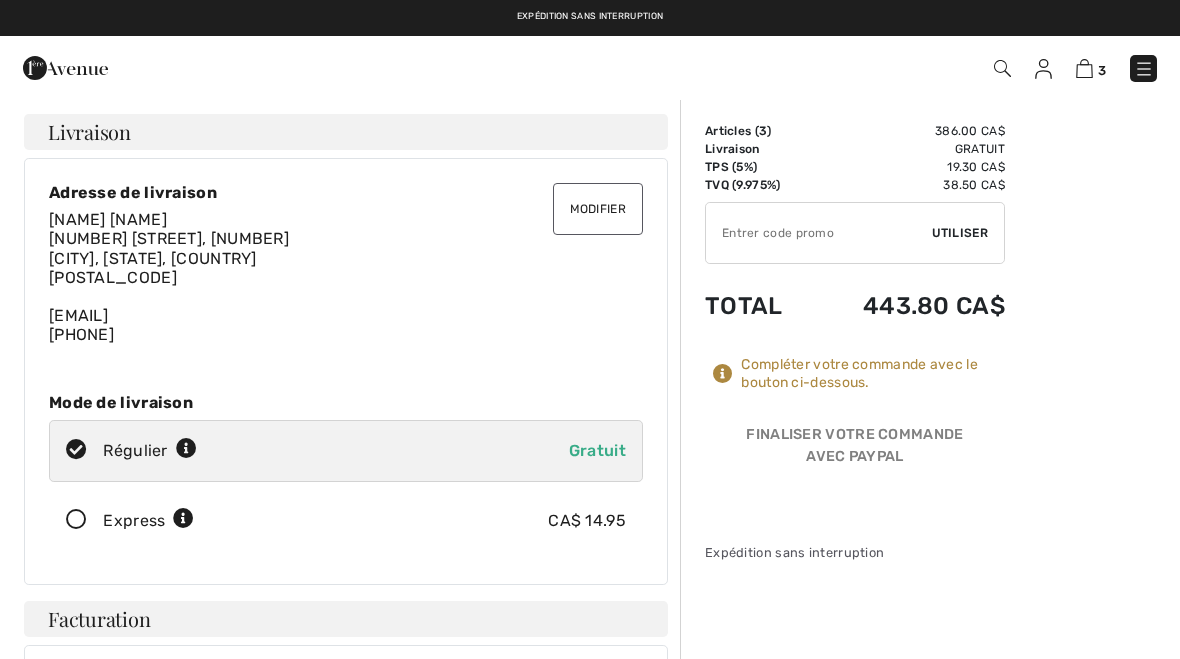 click on "3" at bounding box center (832, 68) 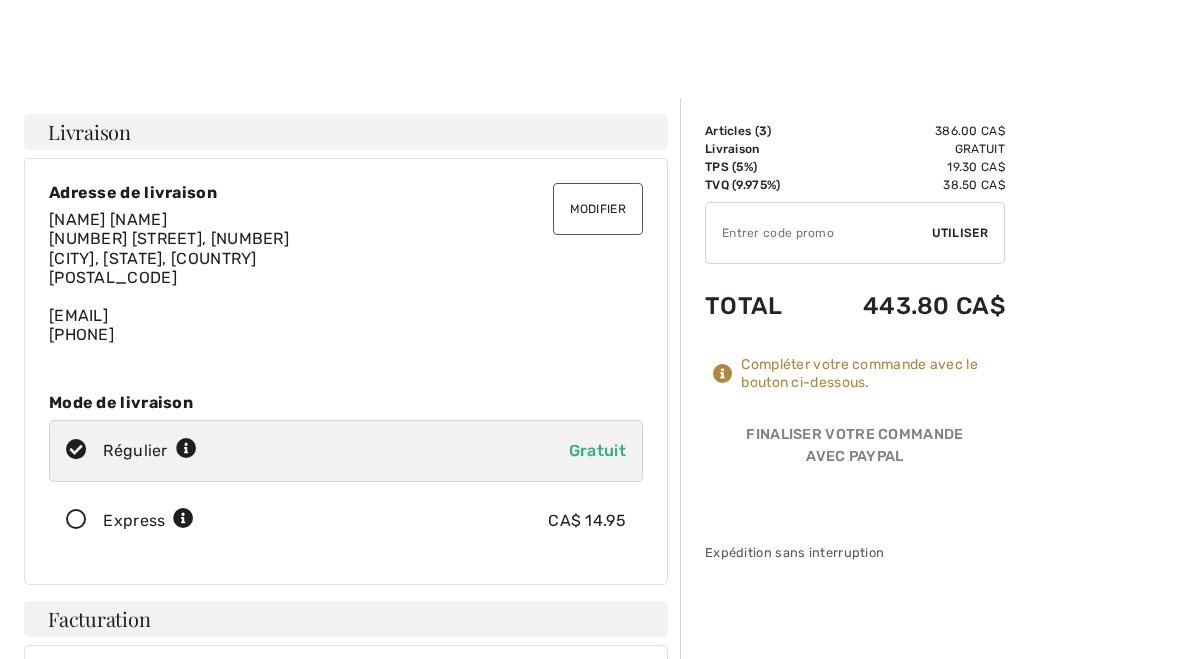 click on "Compléter votre commande avec le bouton ci-dessous." at bounding box center [873, 374] 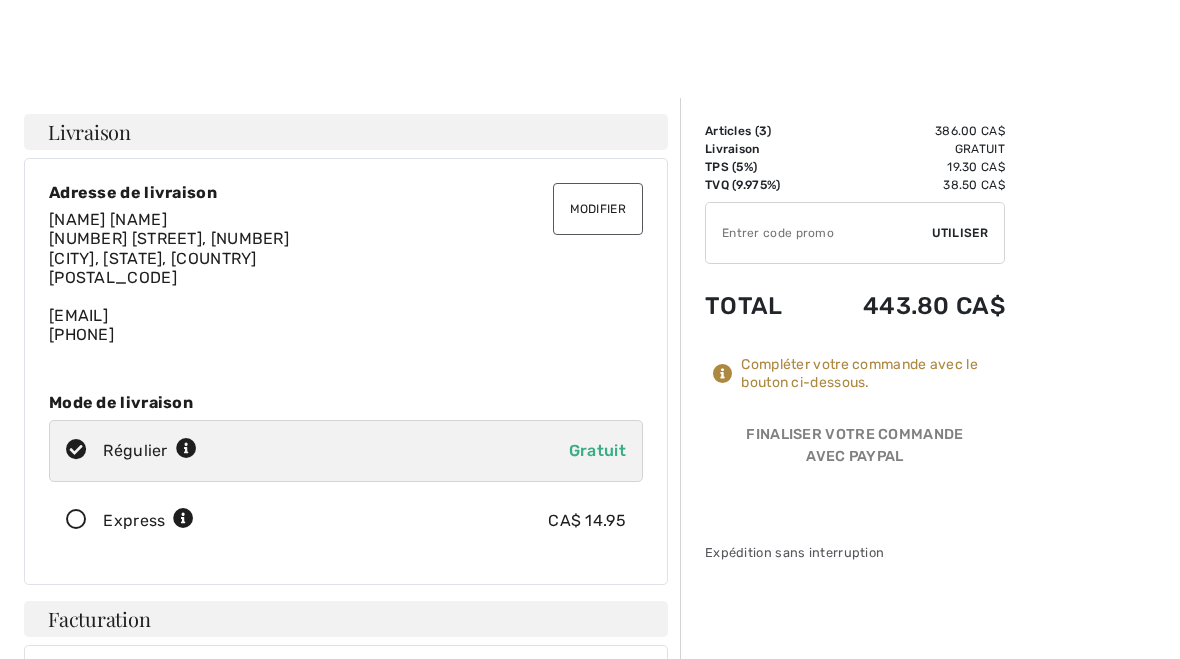 click on "Gratuit" at bounding box center (908, 149) 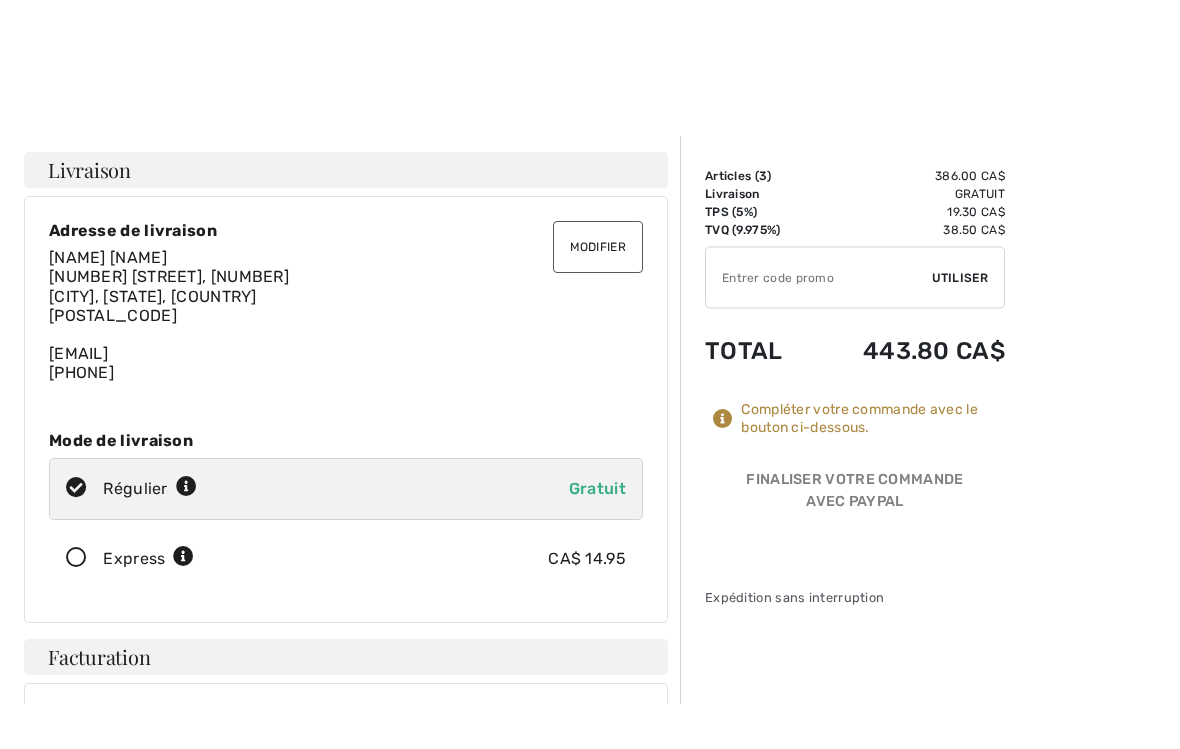 scroll, scrollTop: 8, scrollLeft: 0, axis: vertical 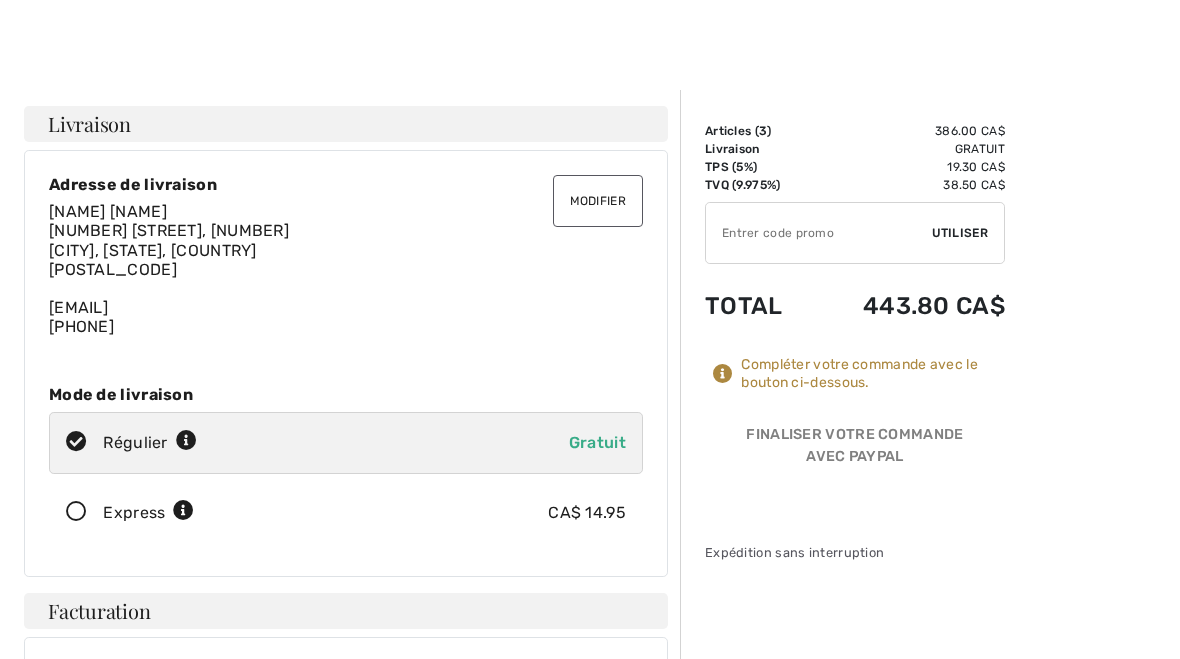 click on "Utiliser" at bounding box center [960, 233] 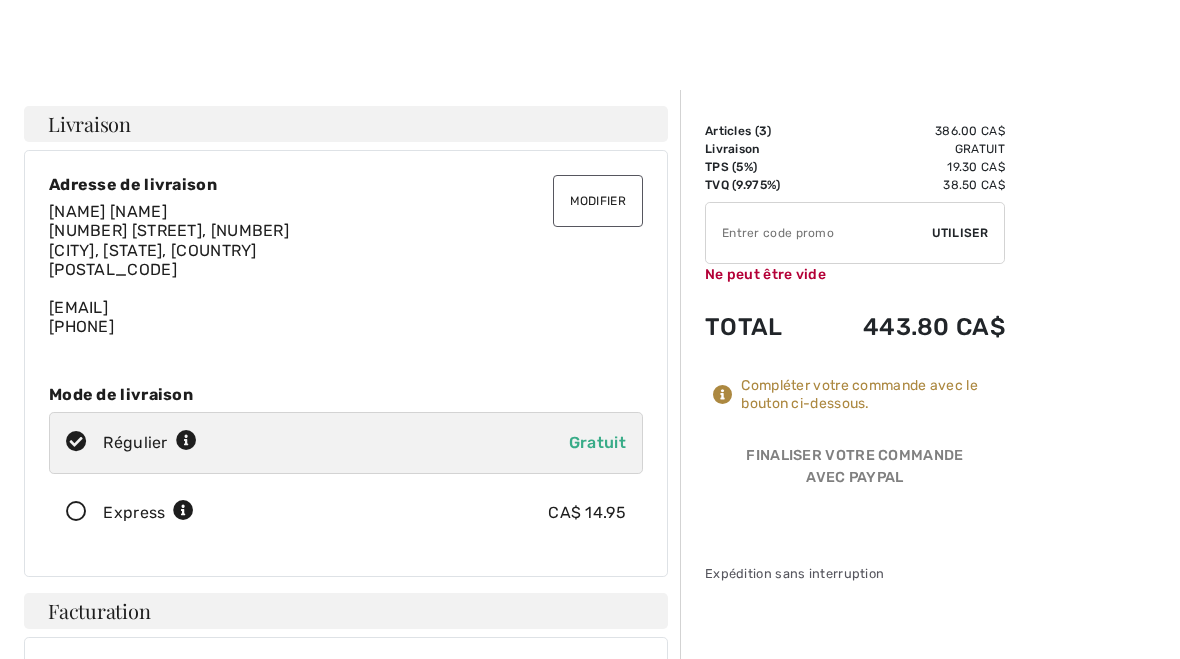 click at bounding box center (819, 233) 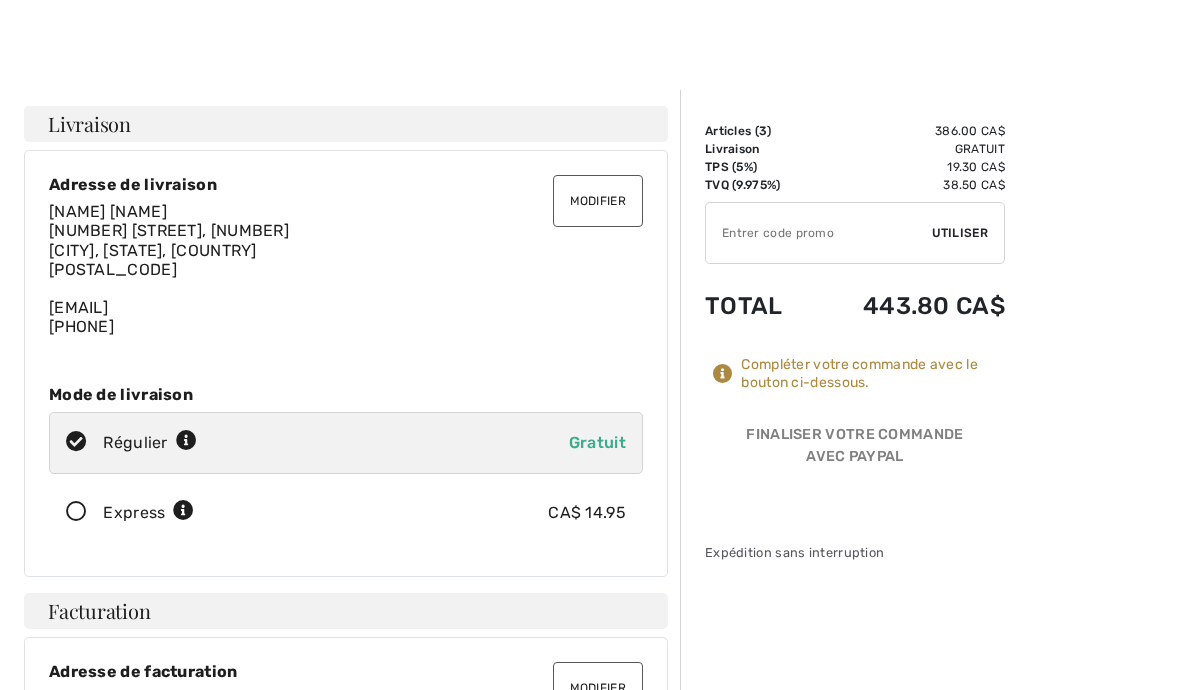 click on "Utiliser" at bounding box center (960, 233) 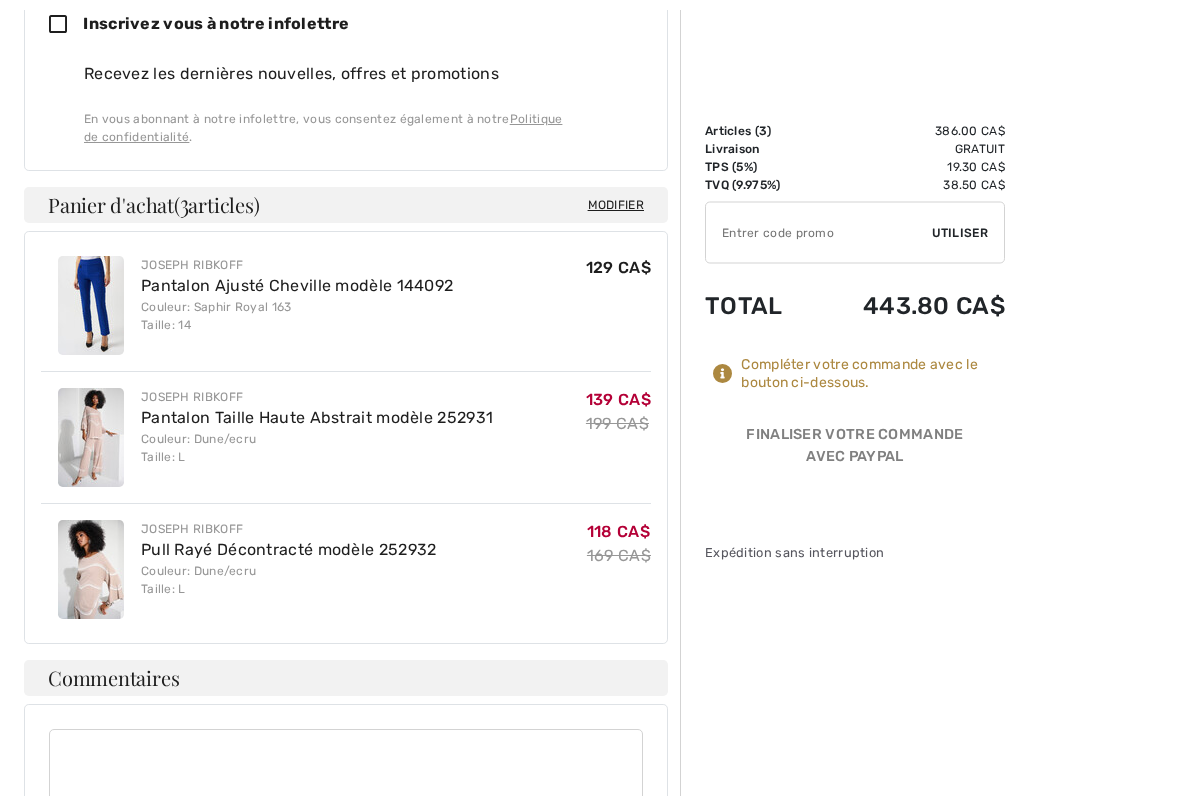 scroll, scrollTop: 1095, scrollLeft: 0, axis: vertical 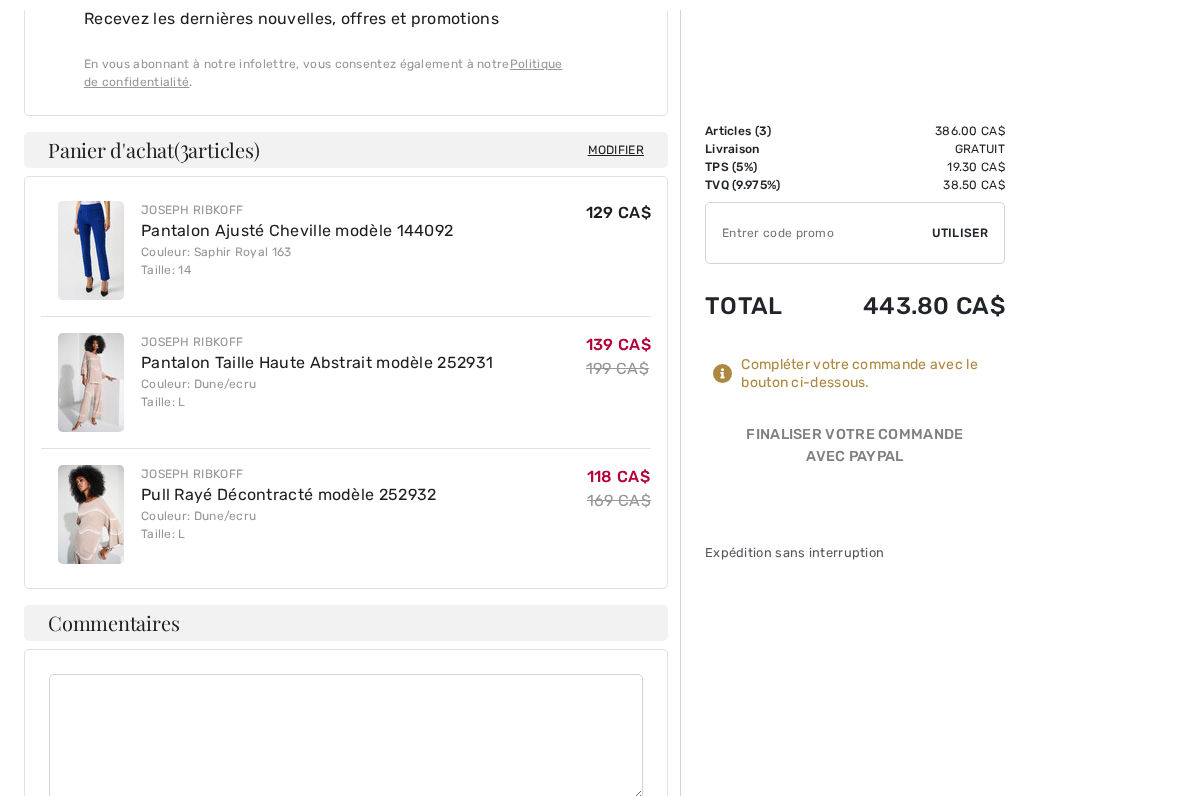 click on "Pantalon Taille Haute Abstrait modèle 252931" at bounding box center (317, 362) 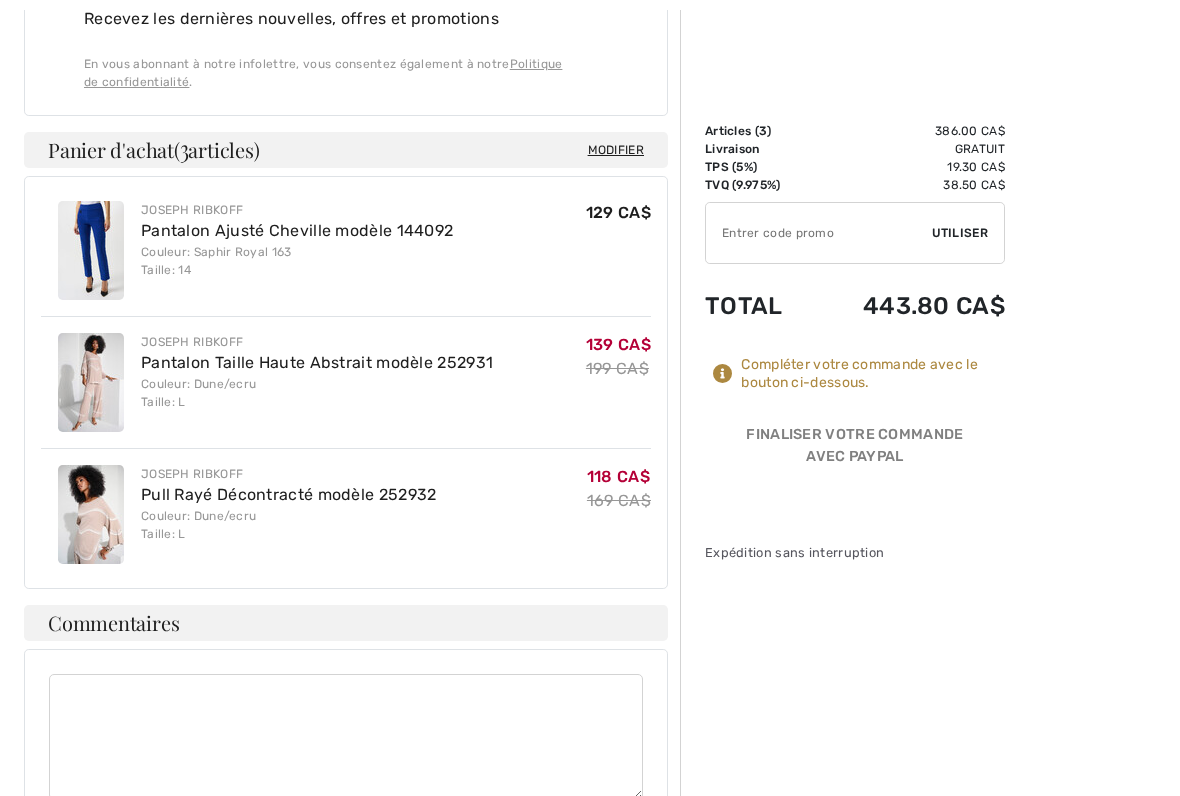 click at bounding box center [91, 382] 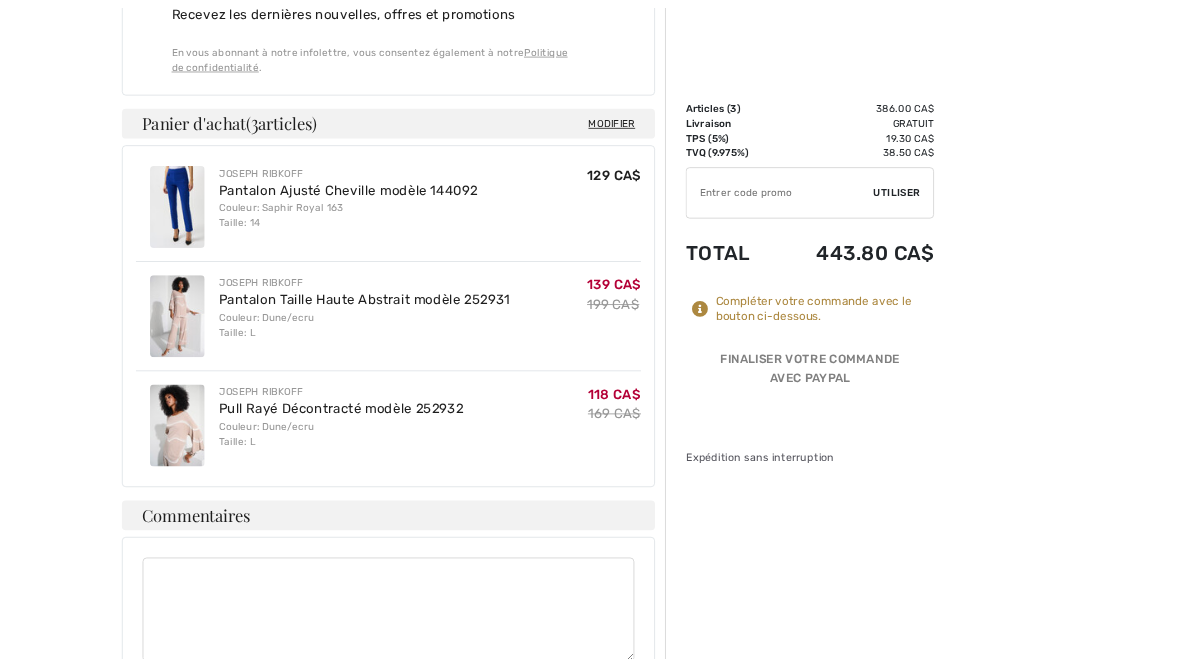 scroll, scrollTop: 1151, scrollLeft: 0, axis: vertical 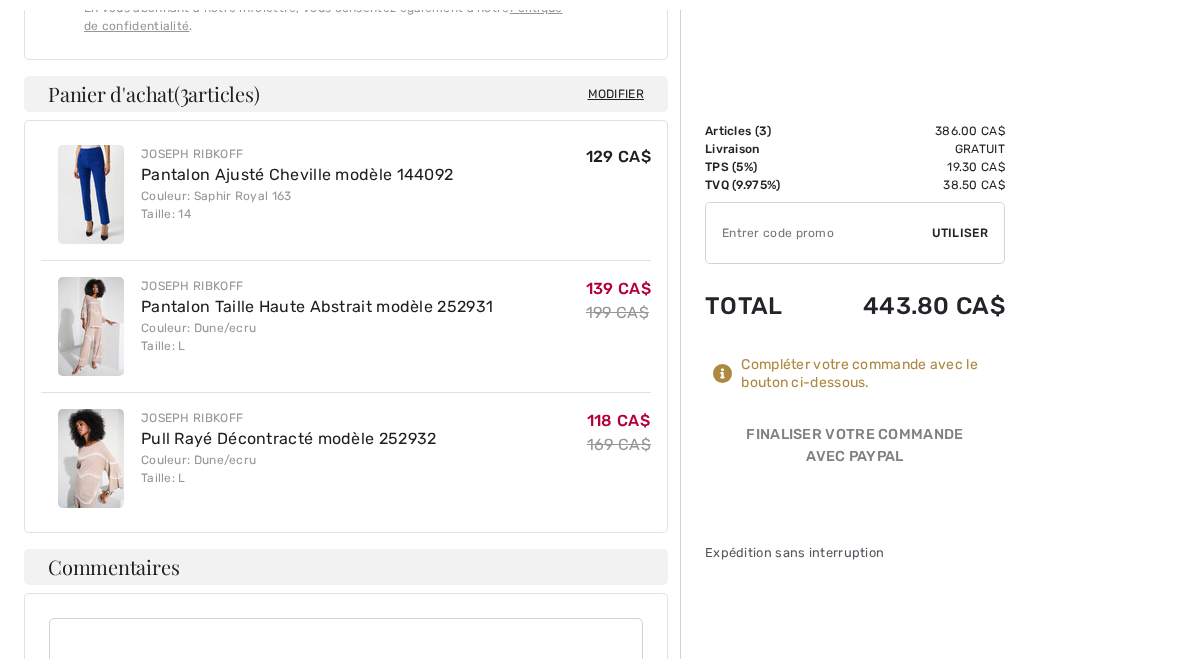 click on "Pantalon Taille Haute Abstrait modèle 252931" at bounding box center [317, 306] 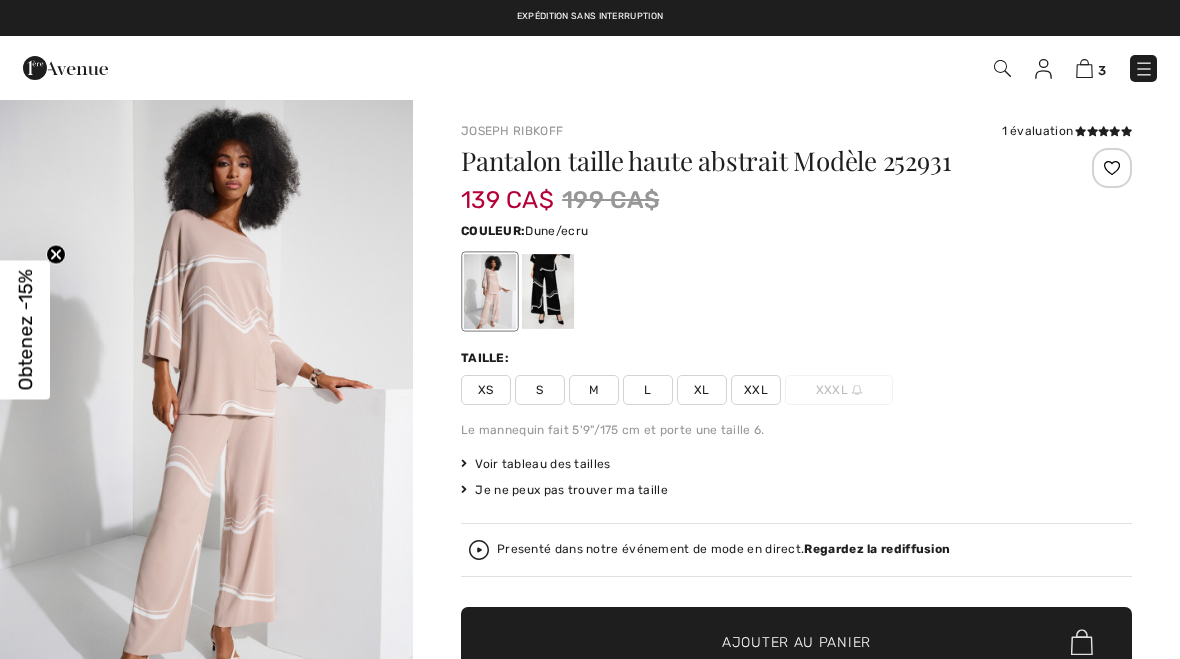 scroll, scrollTop: 0, scrollLeft: 0, axis: both 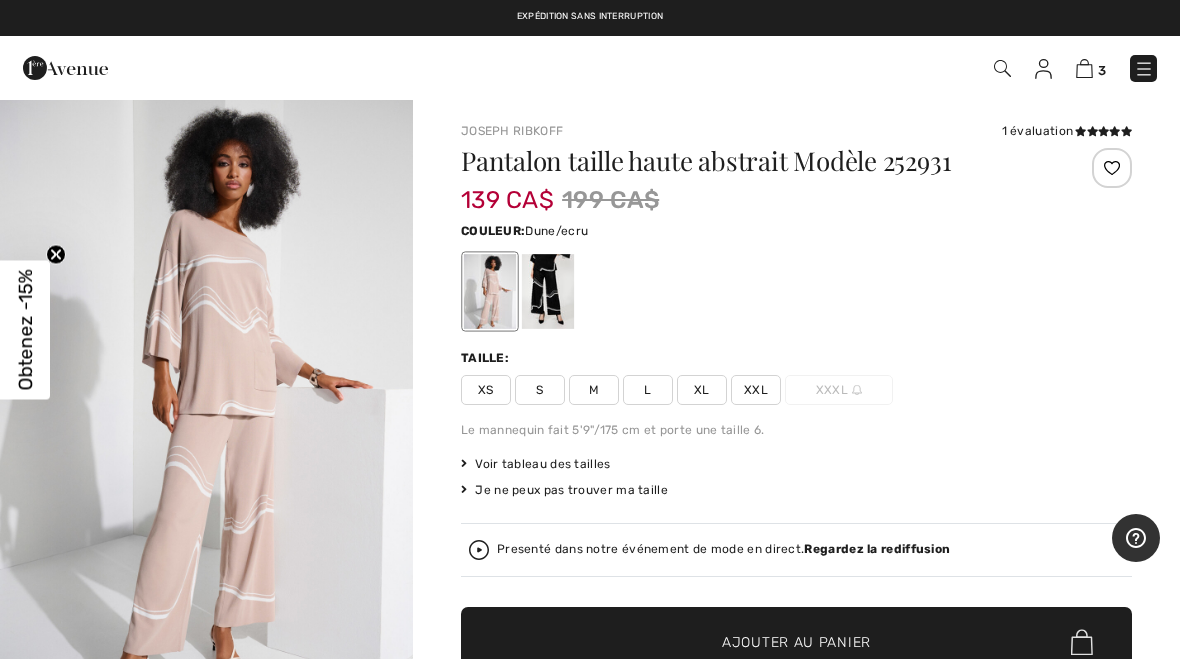click on "M" at bounding box center (594, 390) 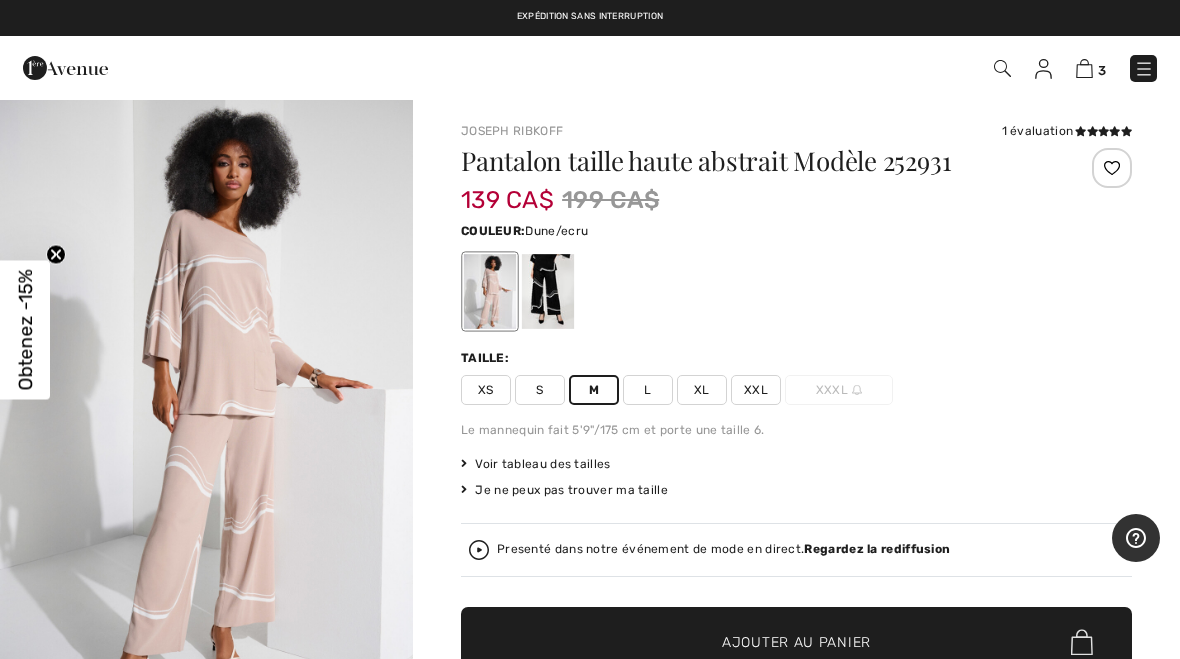 click on "✔ Ajouté au panier
Ajouter au panier" at bounding box center [796, 642] 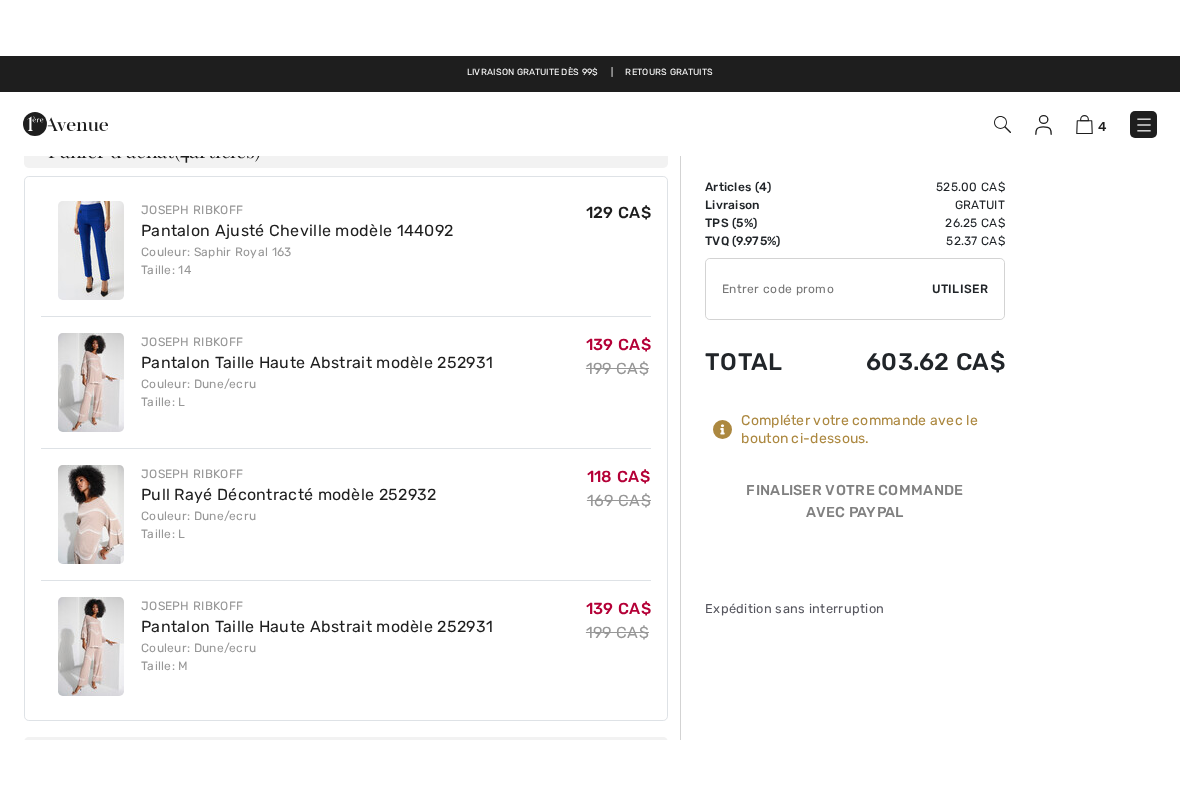 scroll, scrollTop: 1143, scrollLeft: 0, axis: vertical 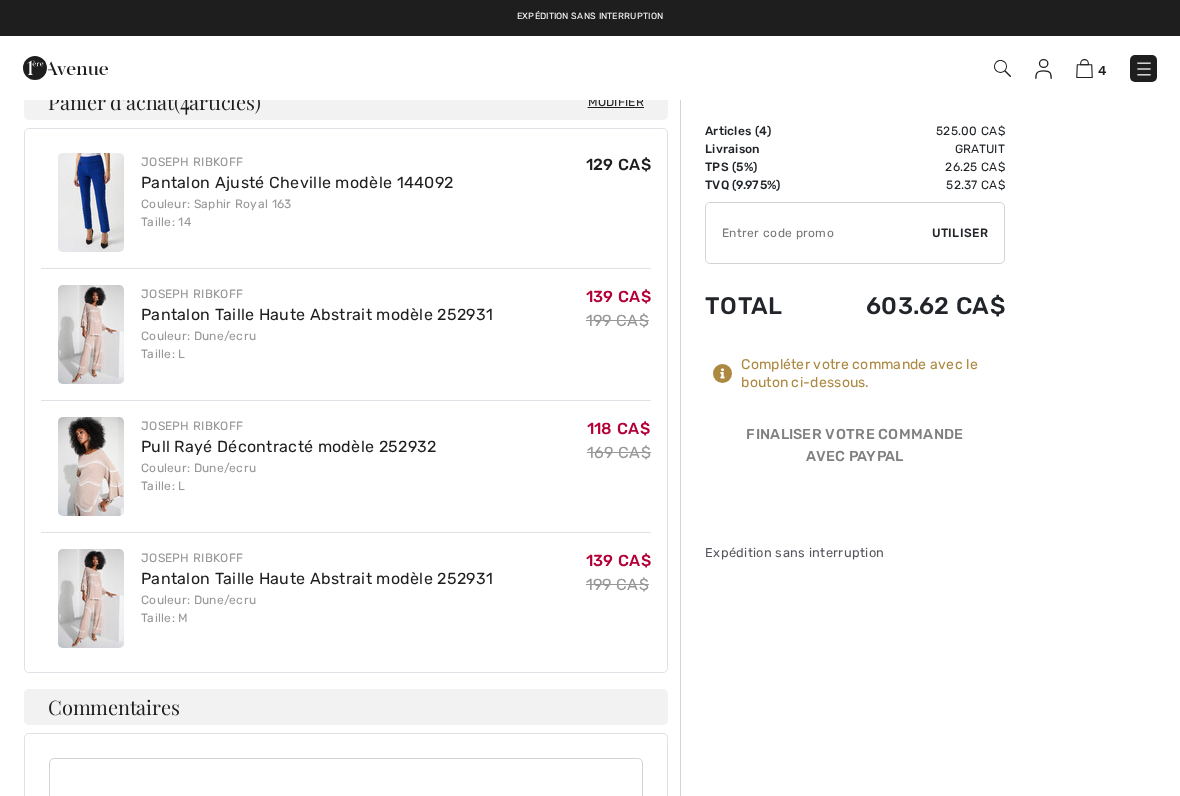 click on "Couleur: Dune/ecru Taille: L" at bounding box center [317, 345] 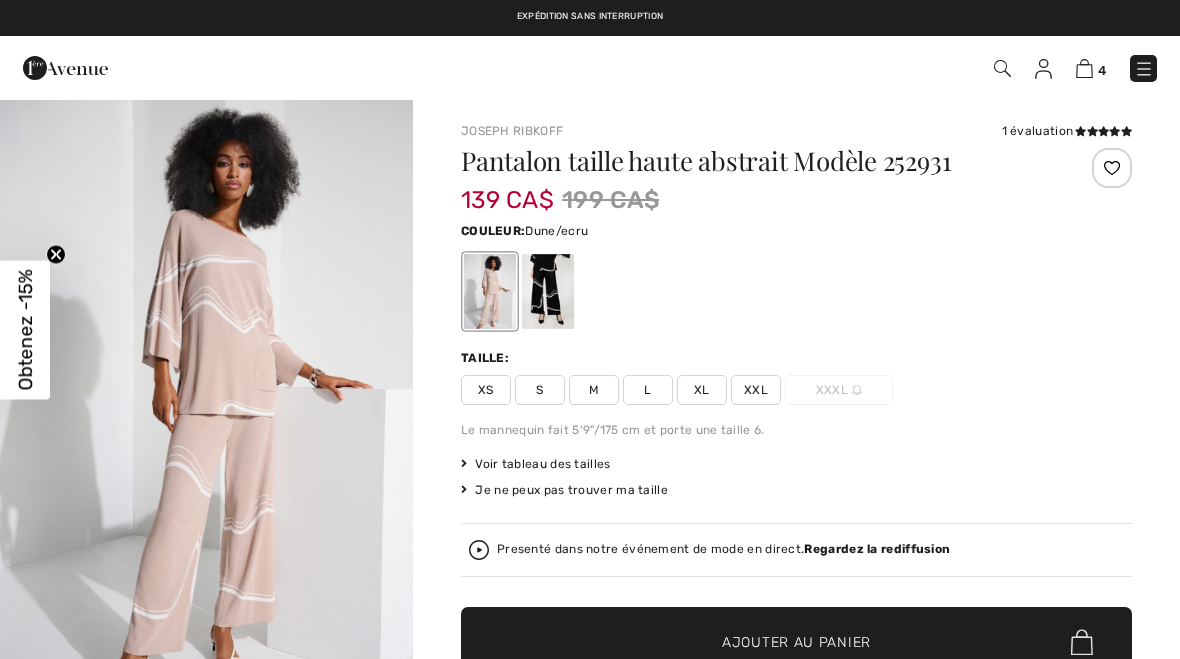 checkbox on "true" 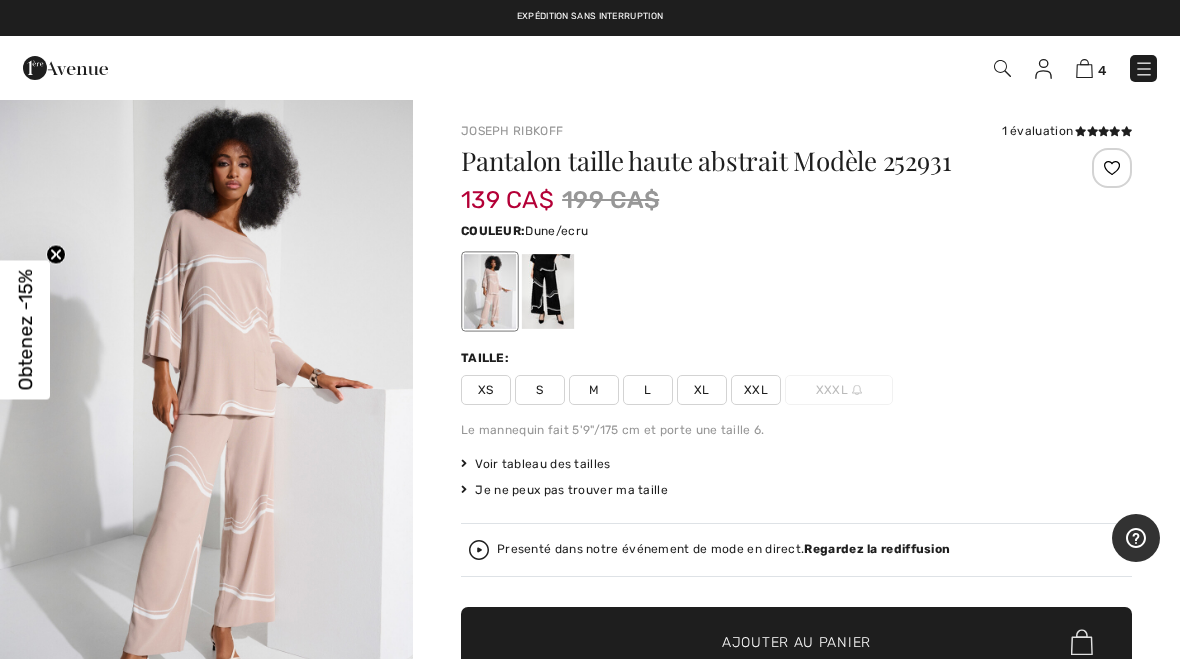 click on "M" at bounding box center (594, 390) 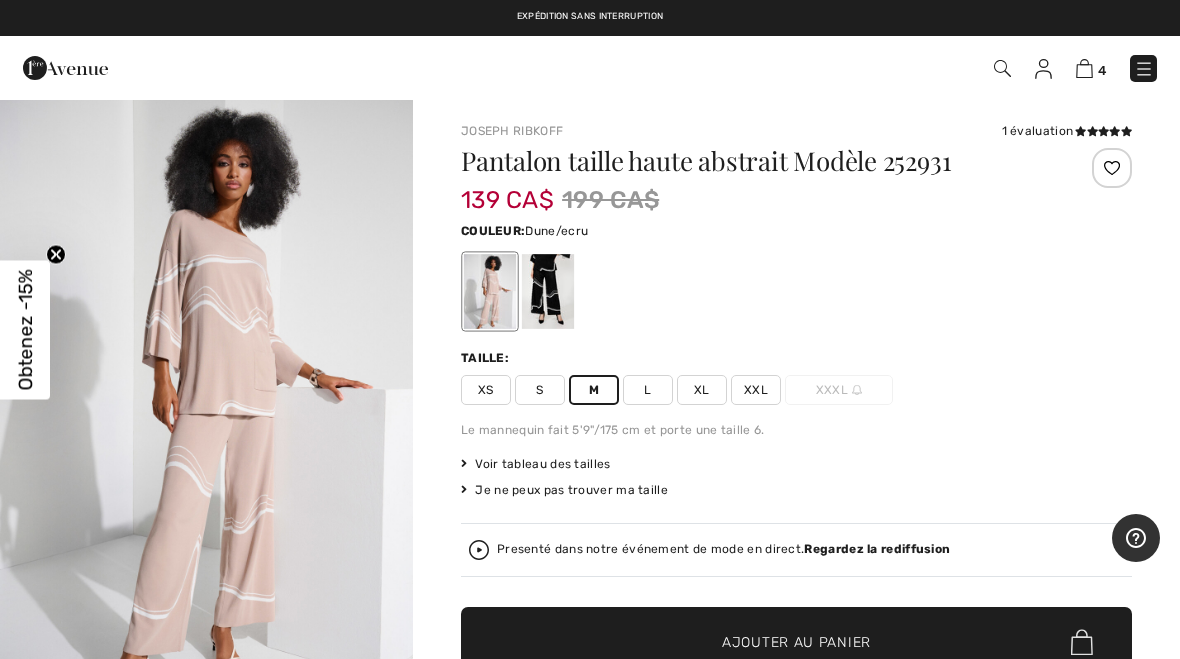 click on "Pantalon taille haute abstrait  Modèle 252931
139 CA$ 199 CA$
Couleur:  Dune/ecru
Taille:
XS S M L XL XXL XXXL
Le mannequin fait 5'9"/175 cm et porte une taille 6.
Voir tableau des tailles
Je ne peux pas trouver ma taille
Choisir taille
XS
S
M
L
XL
XXL
XXXL - Épuisé
Presenté dans notre événement de mode en direct.  Regardez la rediffusion
✔ Ajouté au panier
Ajouter au panier
Liquidation. Note de crédit seulement.
34.75 CA$  avec" at bounding box center (796, 503) 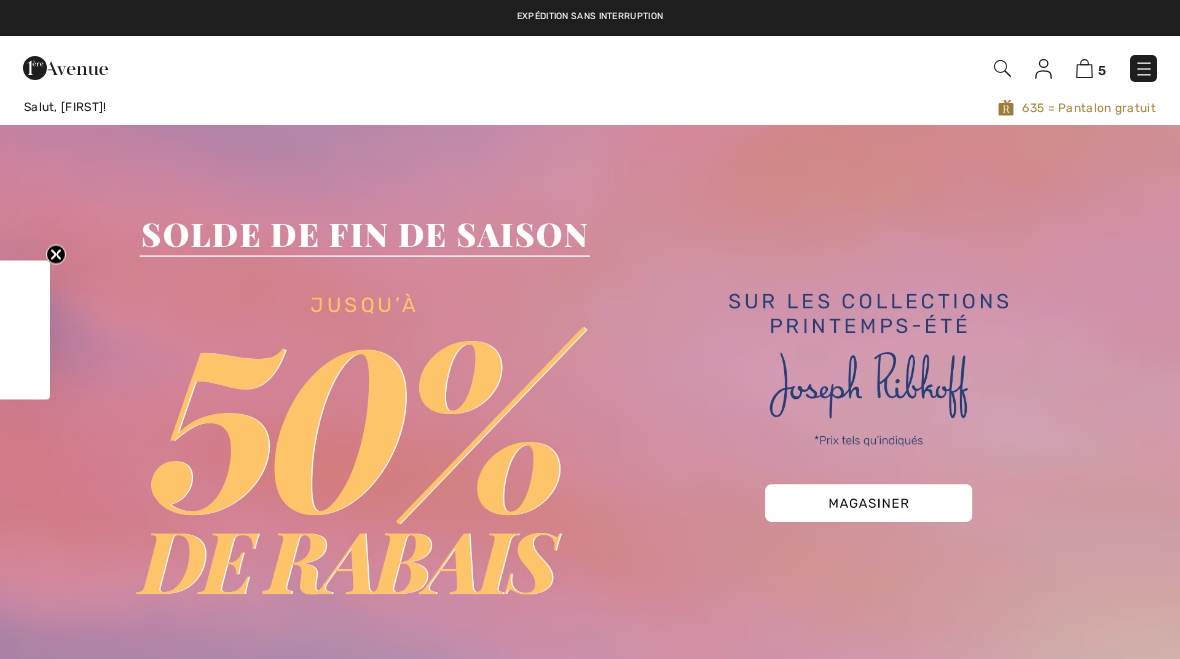 scroll, scrollTop: 0, scrollLeft: 0, axis: both 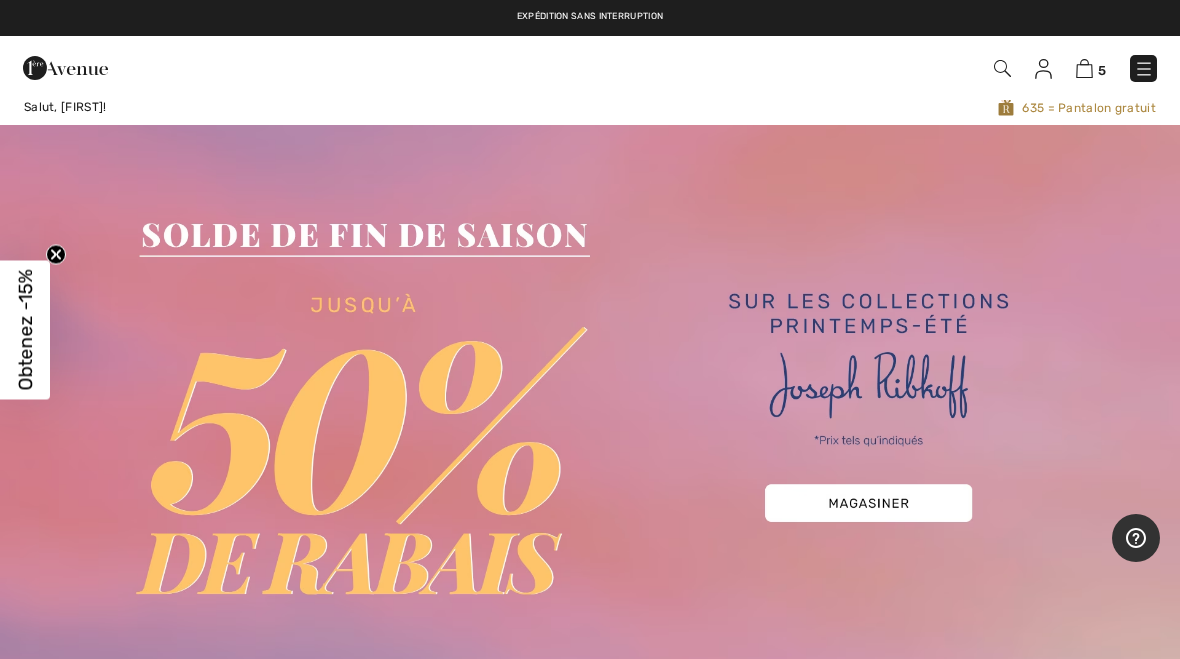 click at bounding box center [1043, 69] 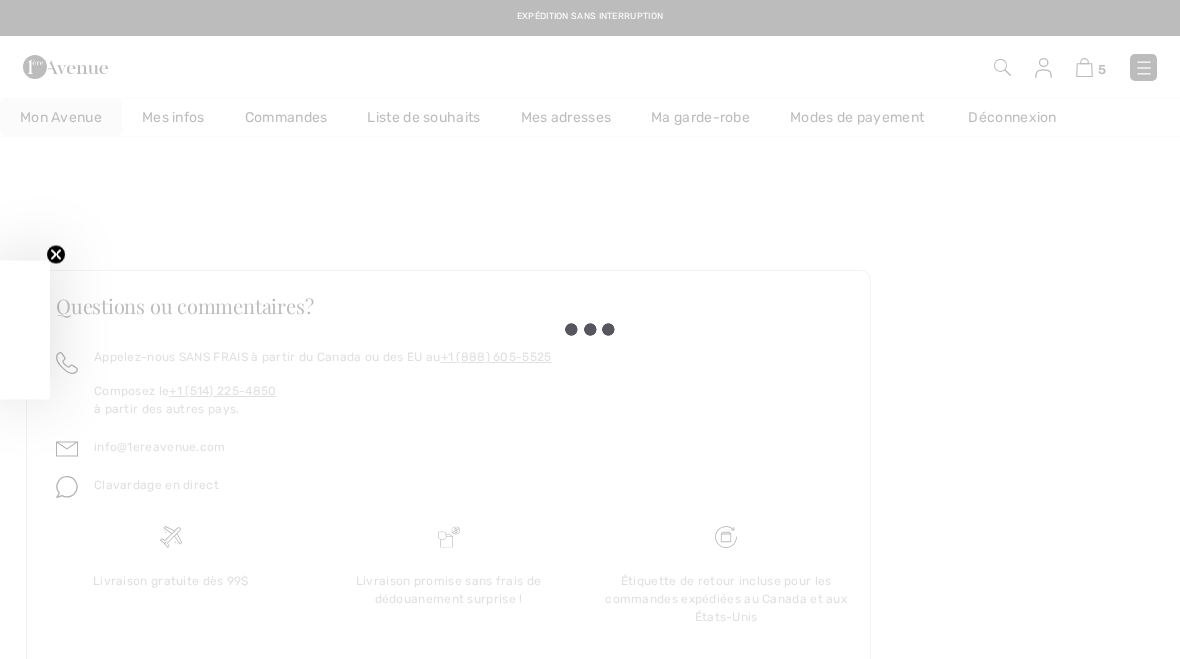 scroll, scrollTop: 0, scrollLeft: 0, axis: both 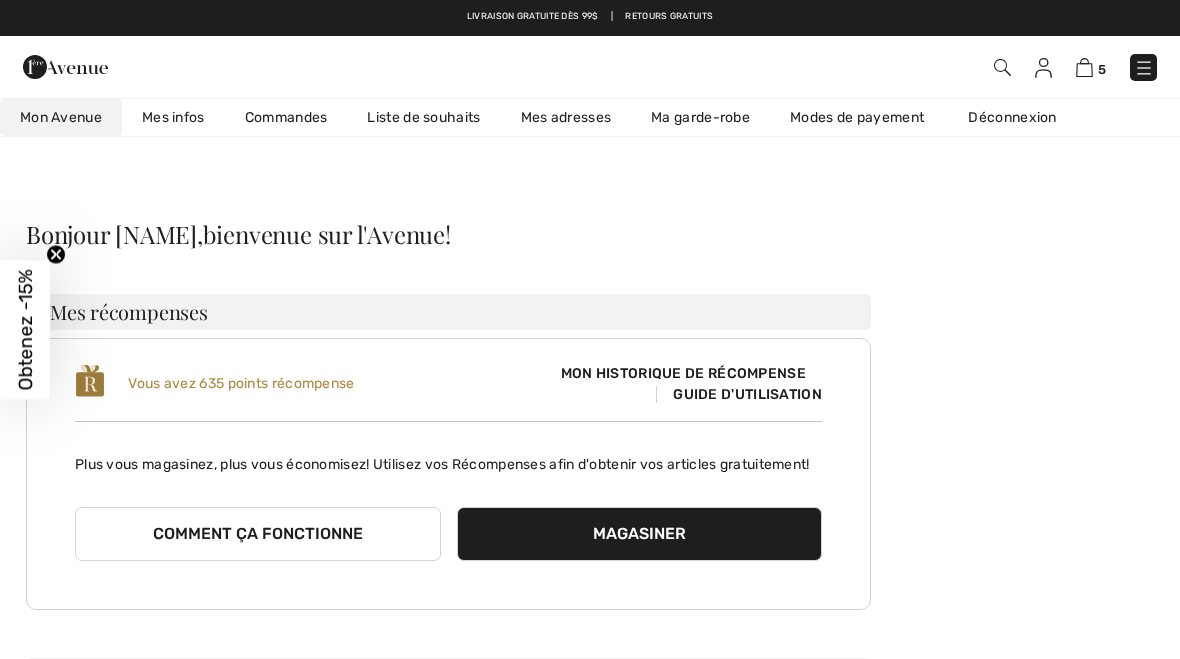 click on "Magasiner" at bounding box center [640, 534] 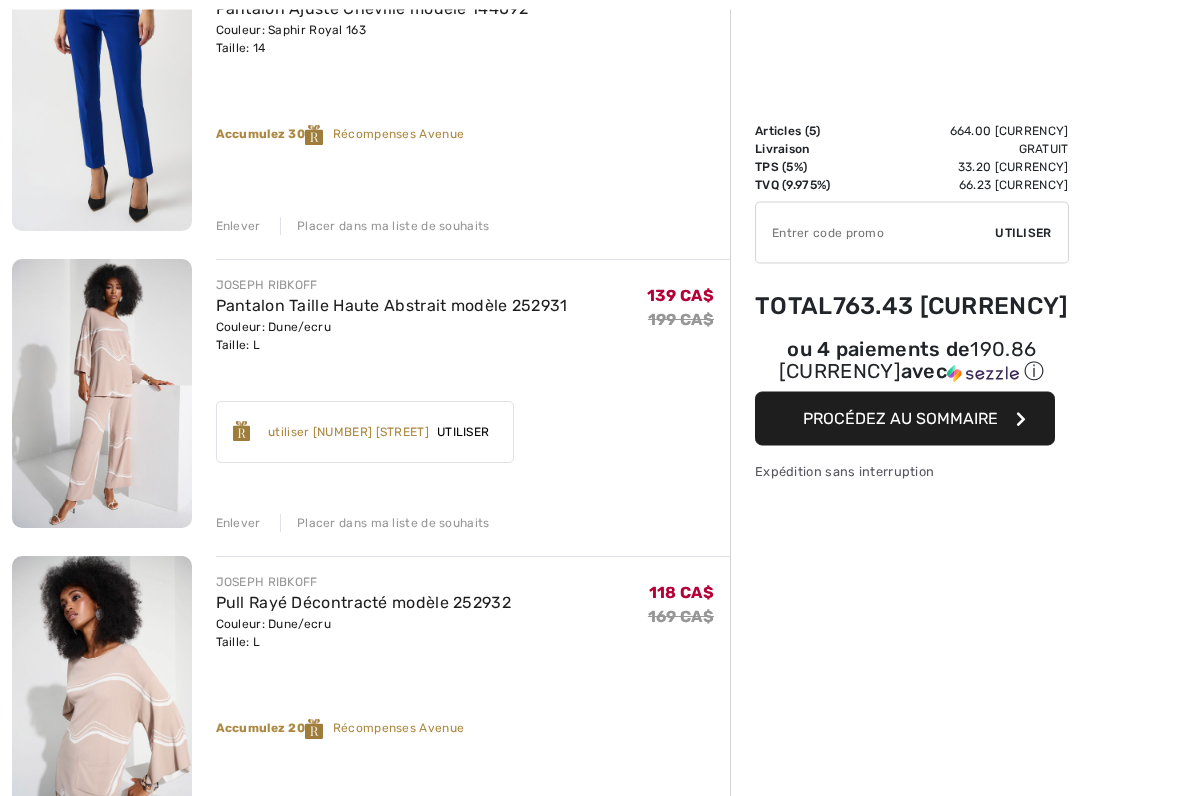 scroll, scrollTop: 300, scrollLeft: 0, axis: vertical 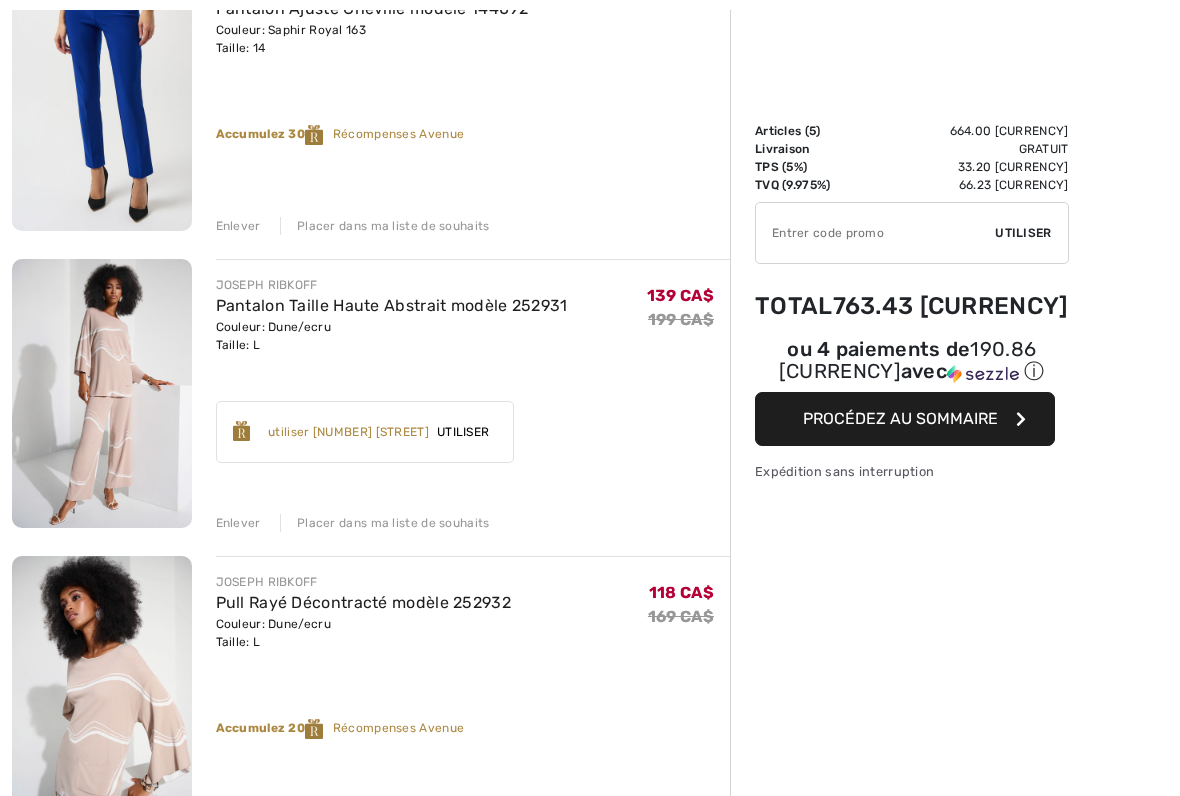 click on "Utiliser" at bounding box center [463, 432] 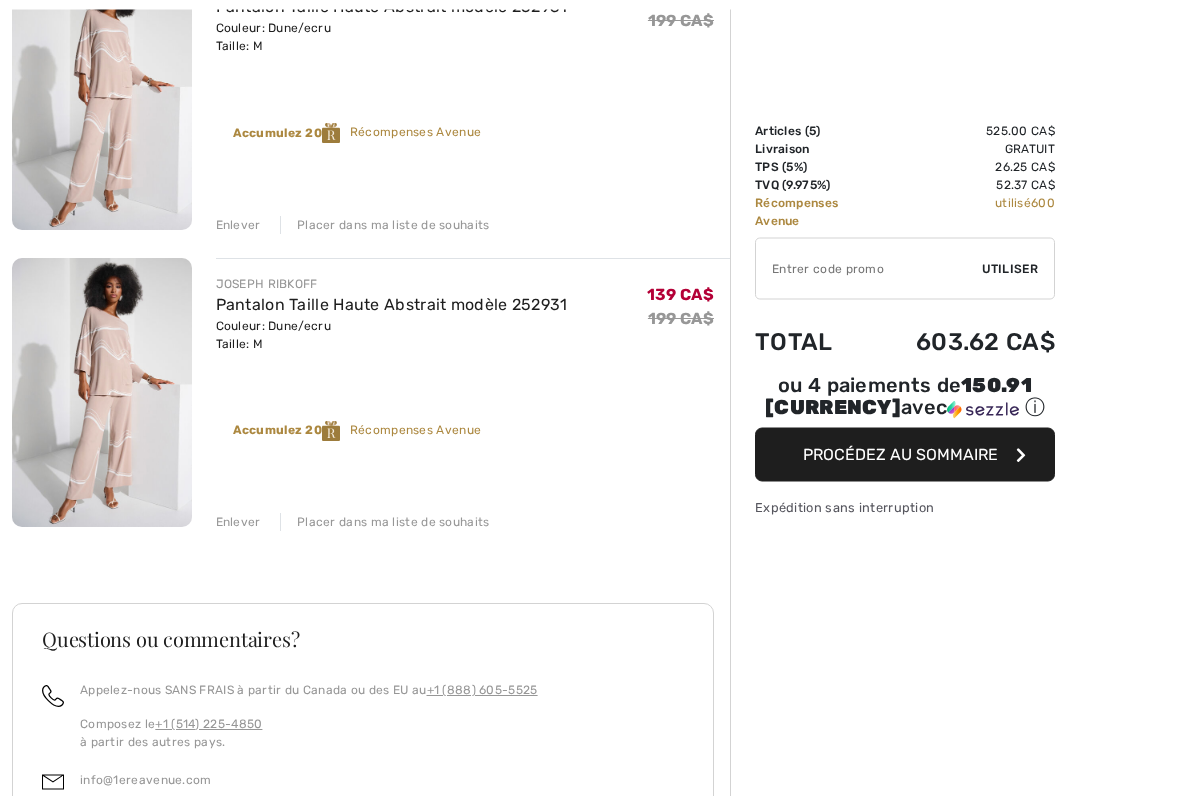 scroll, scrollTop: 1193, scrollLeft: 0, axis: vertical 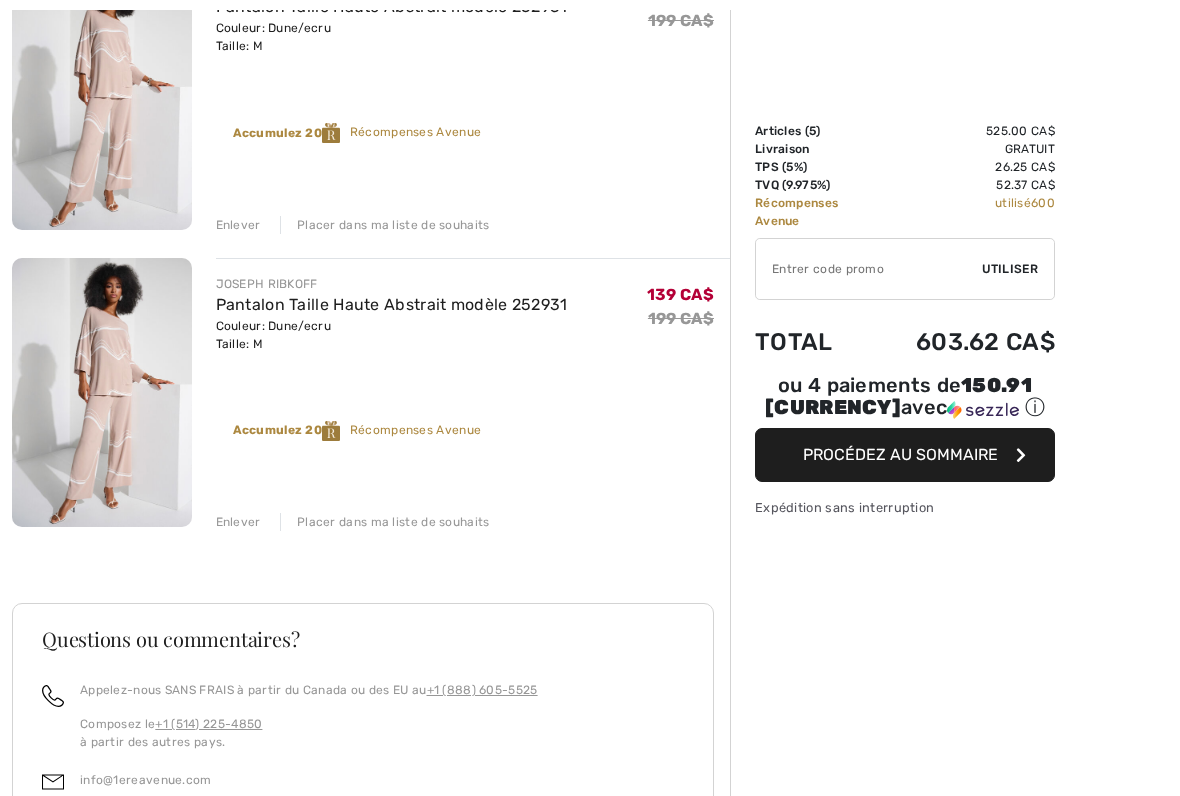 click on "Enlever" at bounding box center [238, 522] 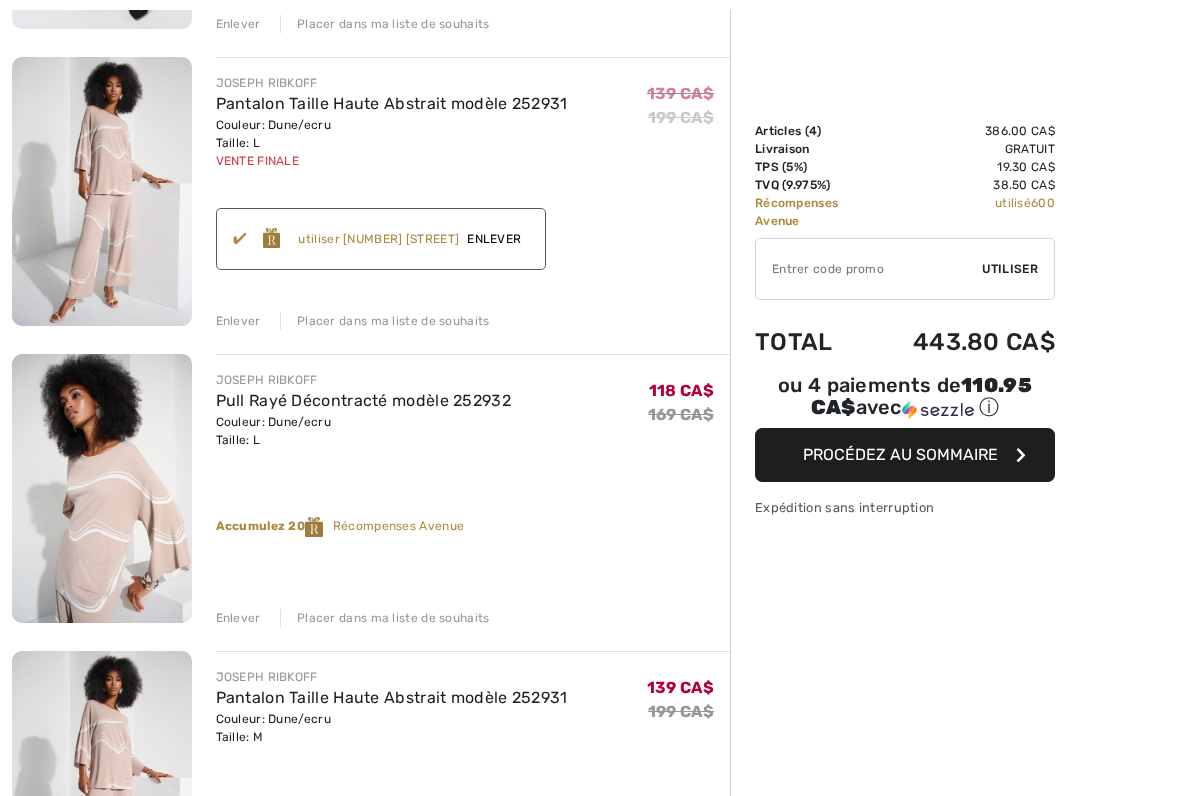 scroll, scrollTop: 531, scrollLeft: 0, axis: vertical 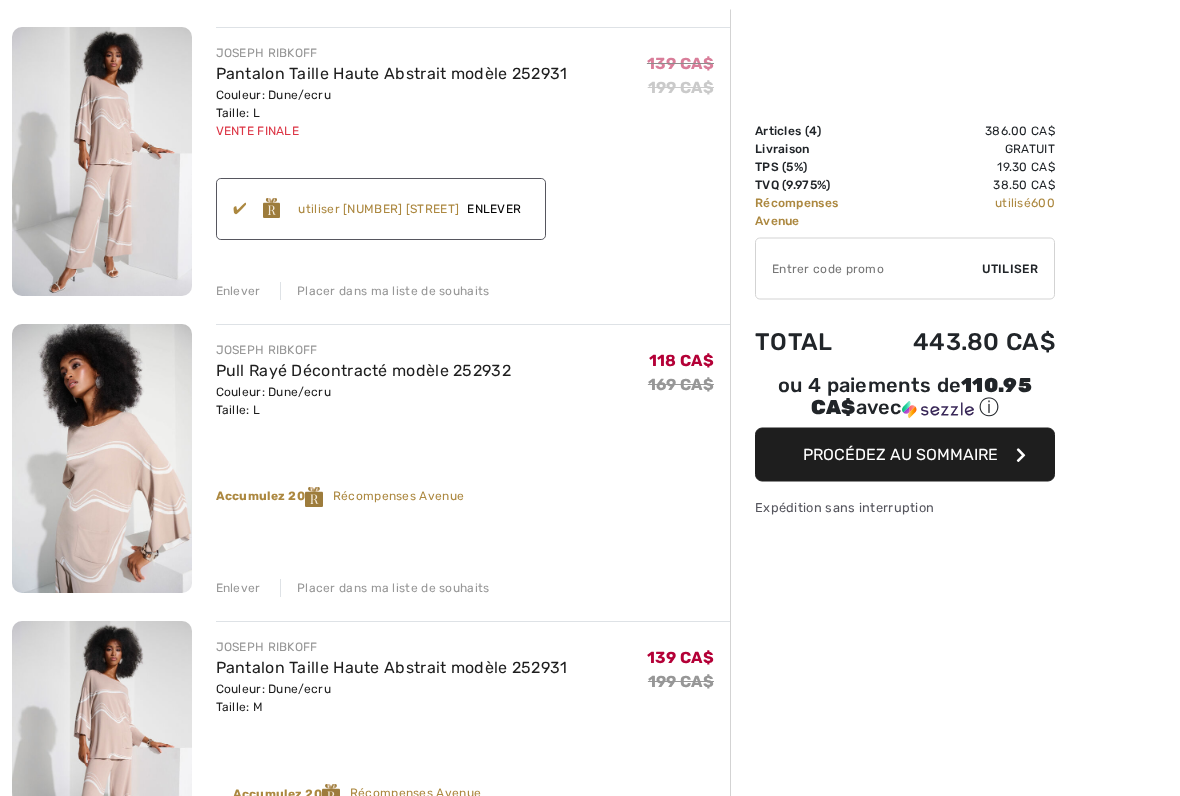 click on "Pull Rayé Décontracté modèle 252932" at bounding box center (364, 371) 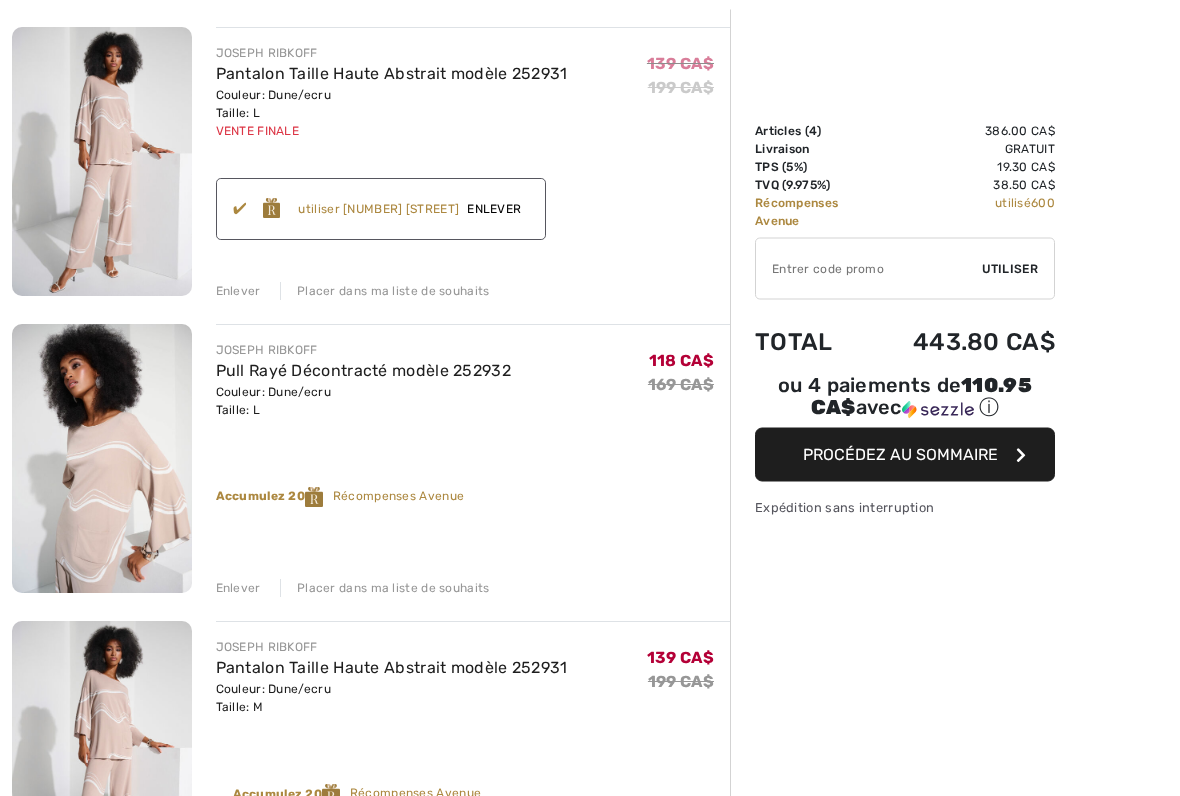 click on "Pull Rayé Décontracté modèle 252932" at bounding box center [364, 371] 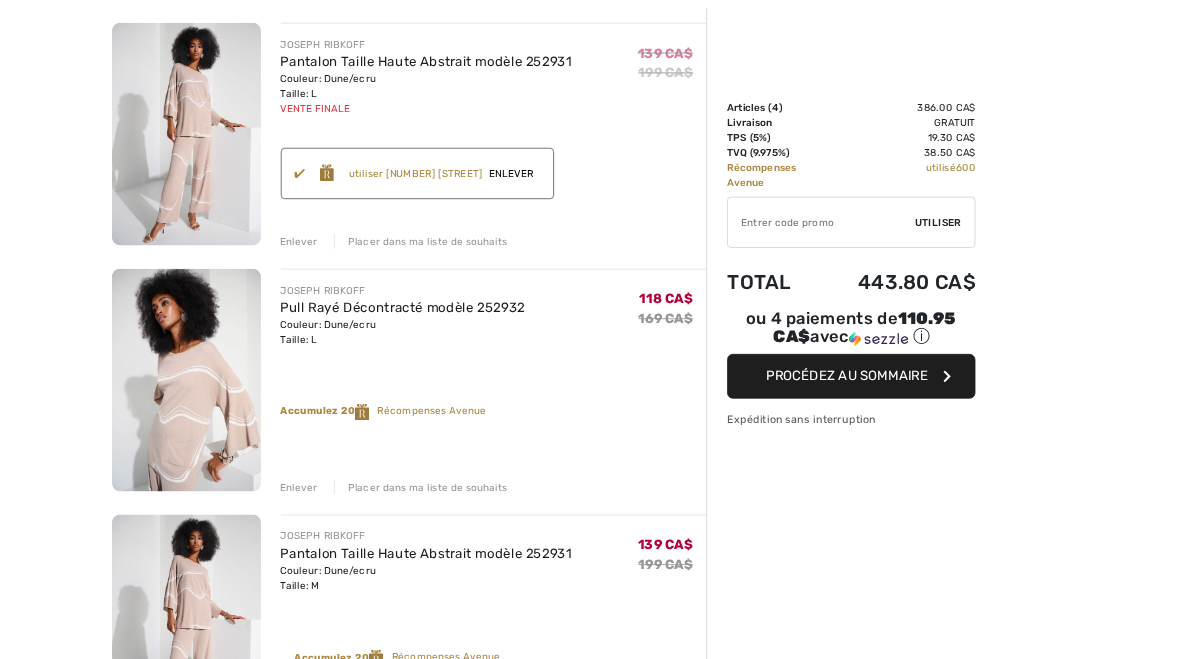 scroll, scrollTop: 588, scrollLeft: 0, axis: vertical 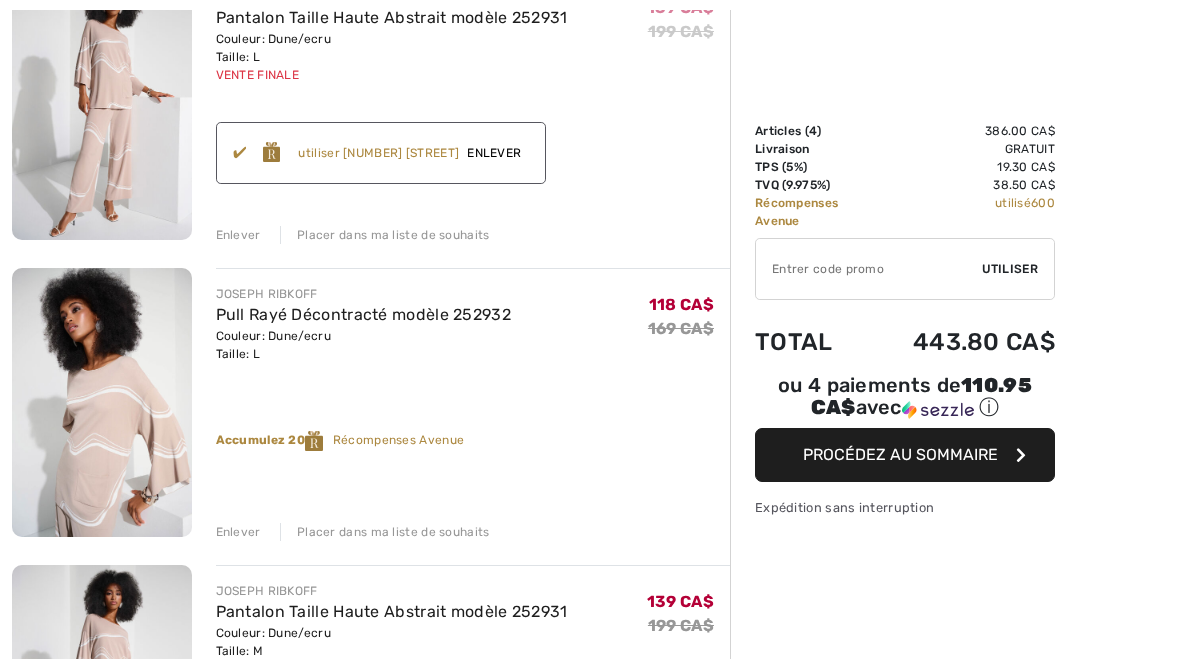 click on "Pull Rayé Décontracté modèle 252932" at bounding box center (364, 314) 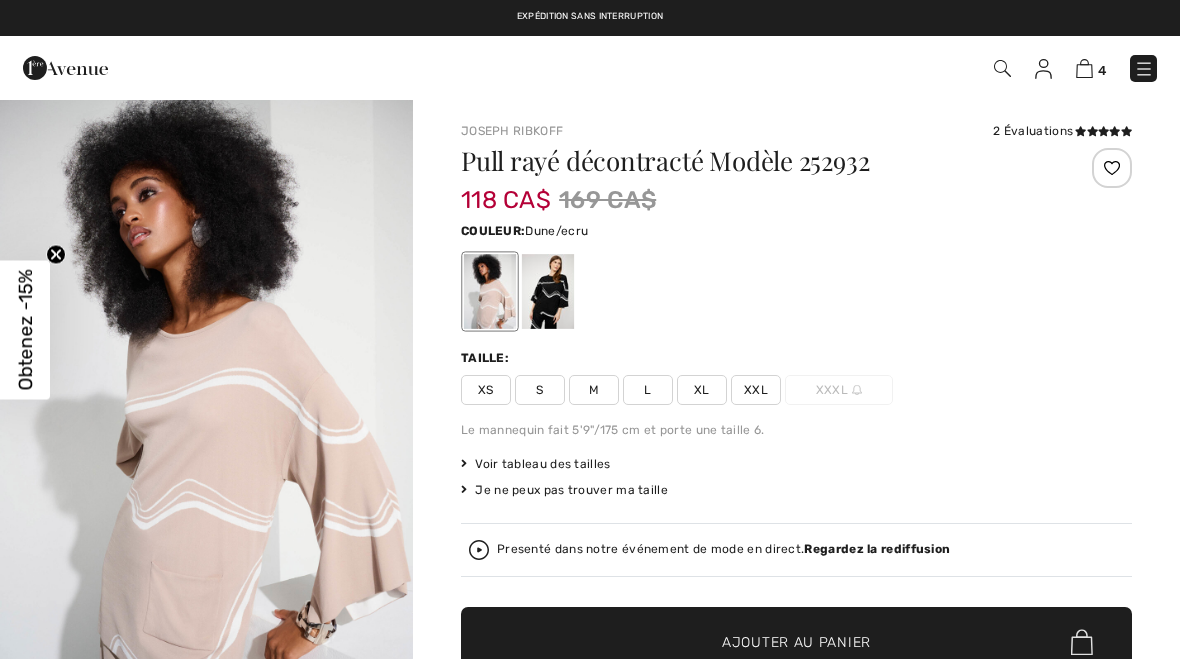 checkbox on "true" 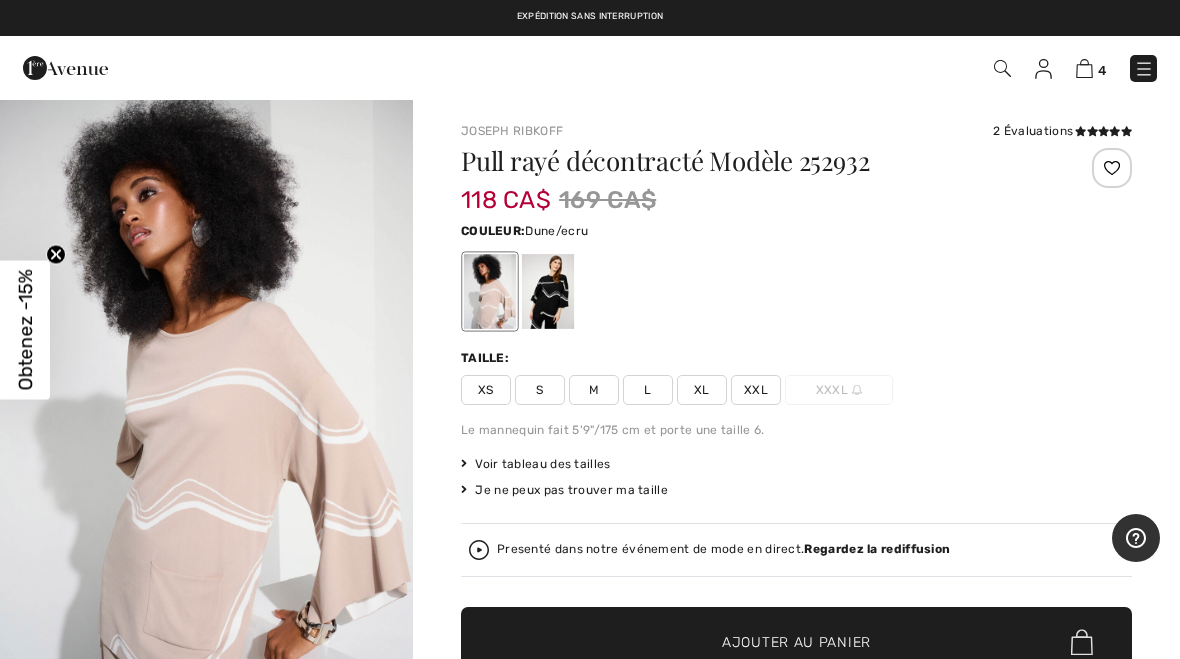 click on "M" at bounding box center (594, 390) 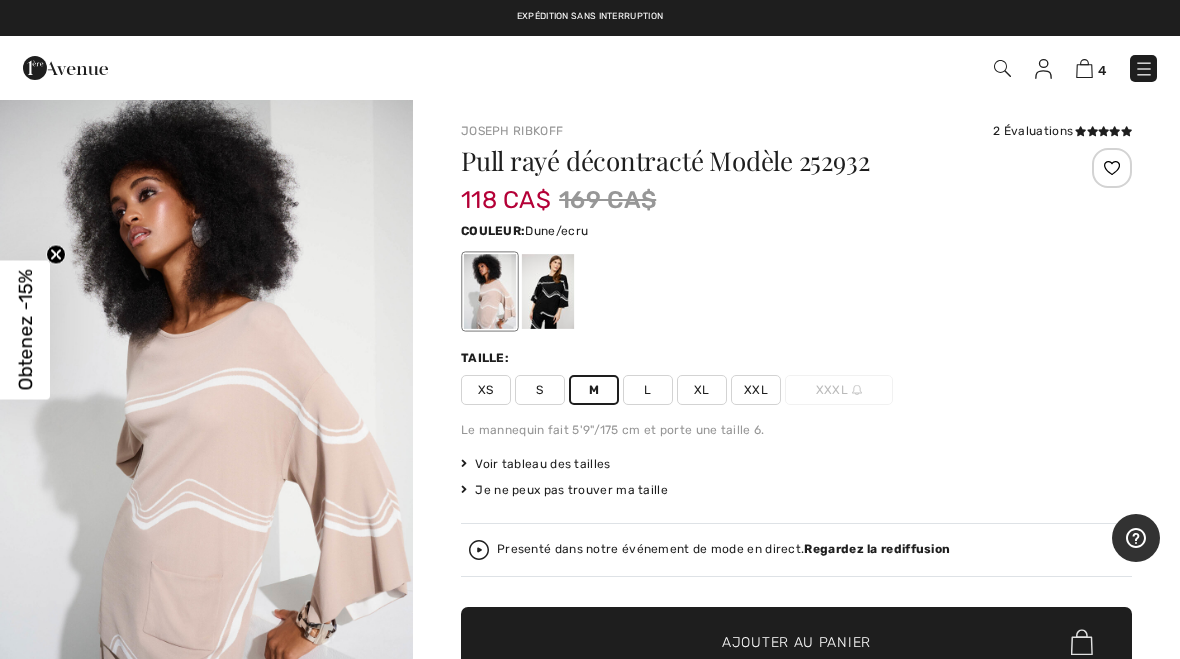 click on "✔ Ajouté au panier
Ajouter au panier" at bounding box center [796, 642] 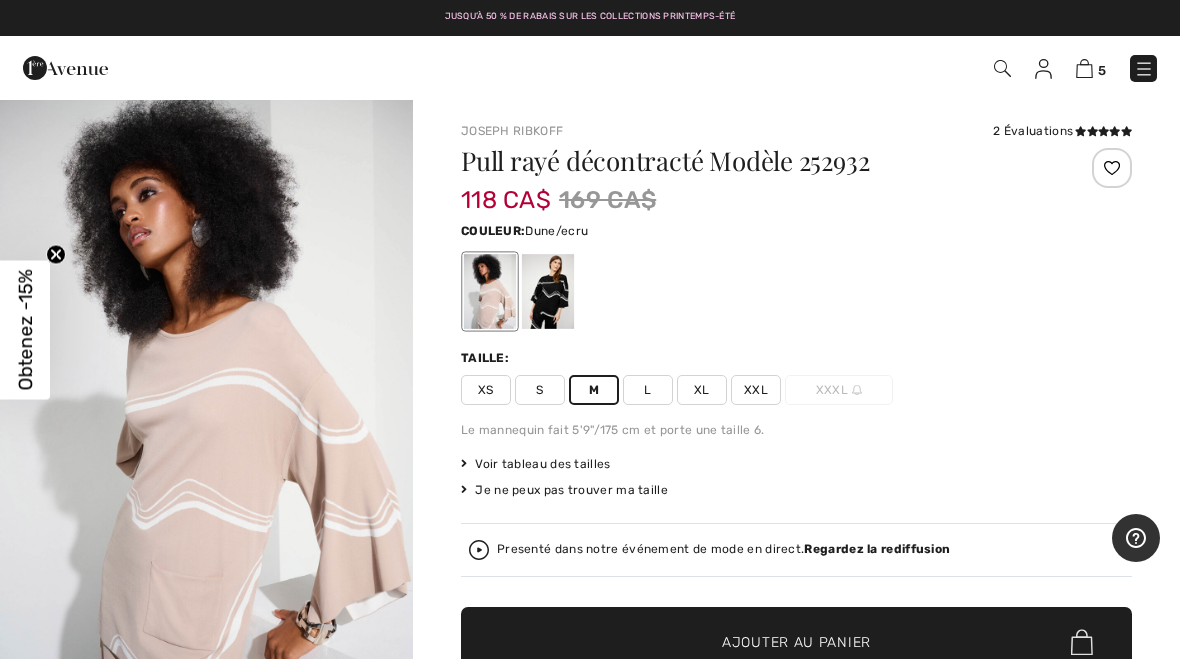 click at bounding box center [1084, 68] 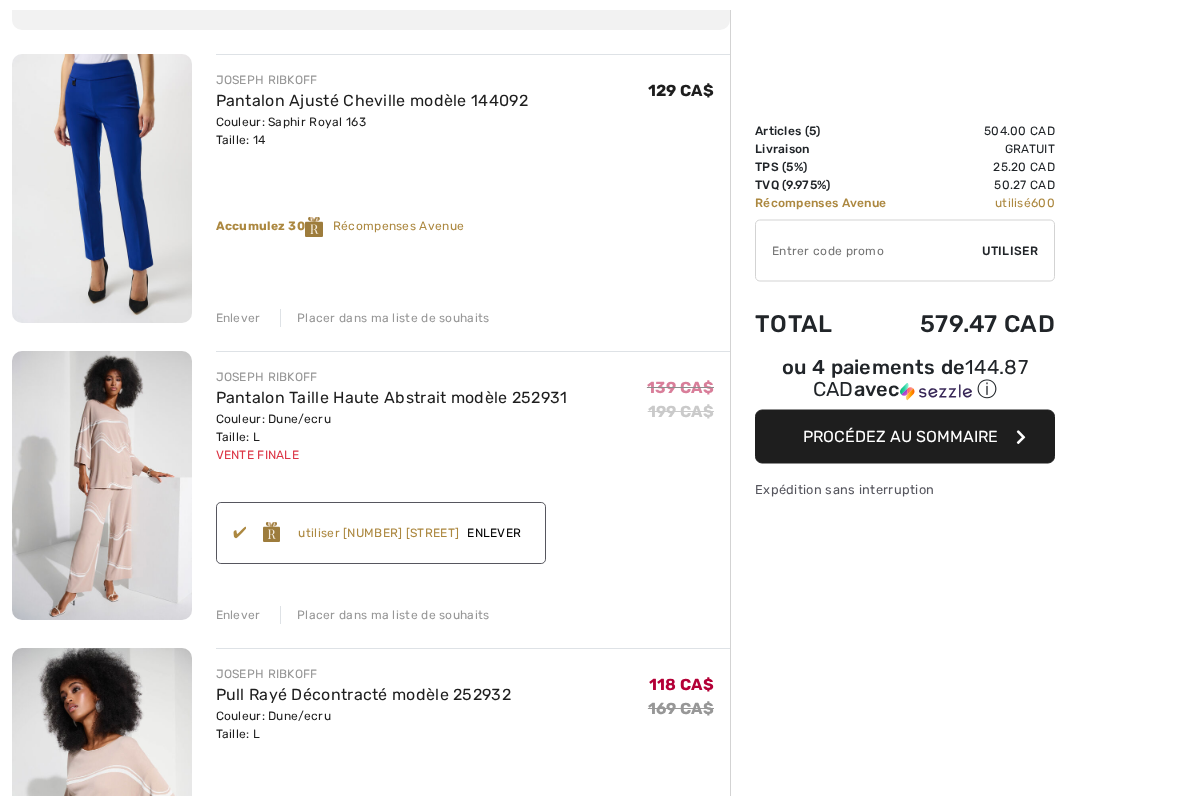 scroll, scrollTop: 208, scrollLeft: 0, axis: vertical 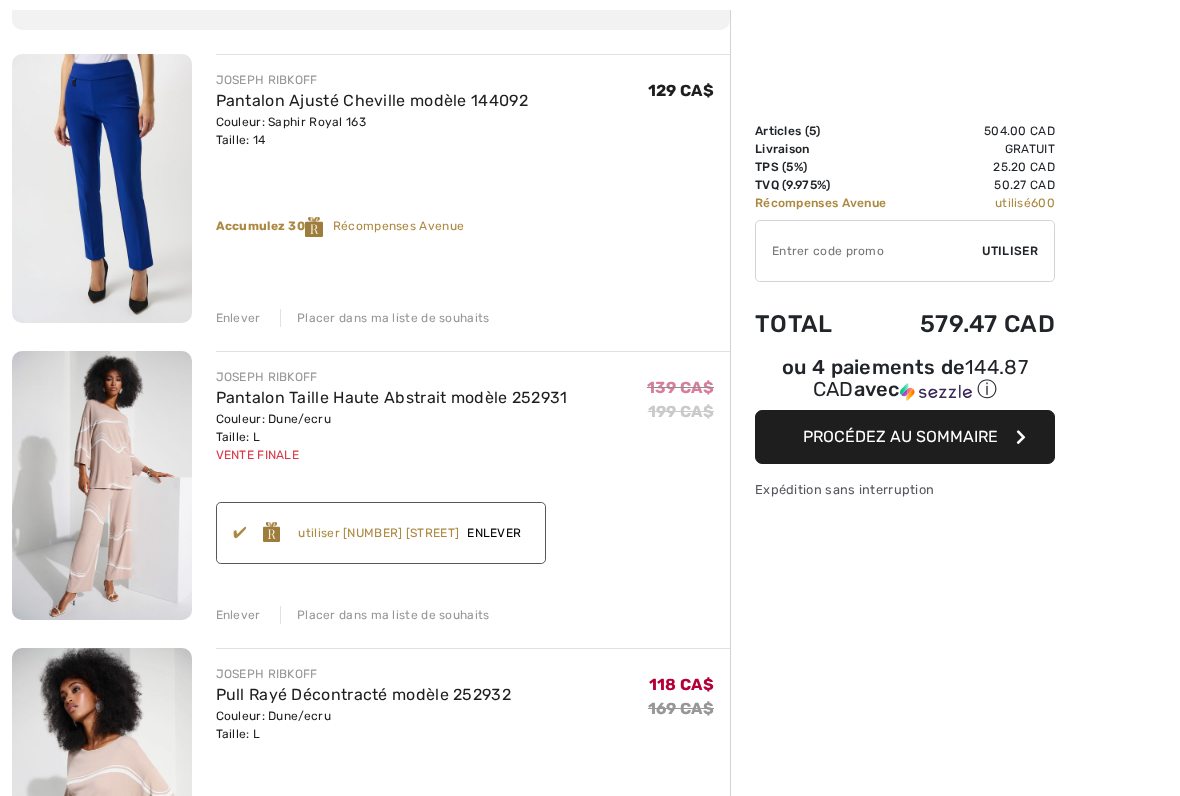 click on "Accumulez 20   Récompenses Avenue
✔
utiliser 600 Récompenses Avenue
Utiliser
Enlever" at bounding box center (381, 533) 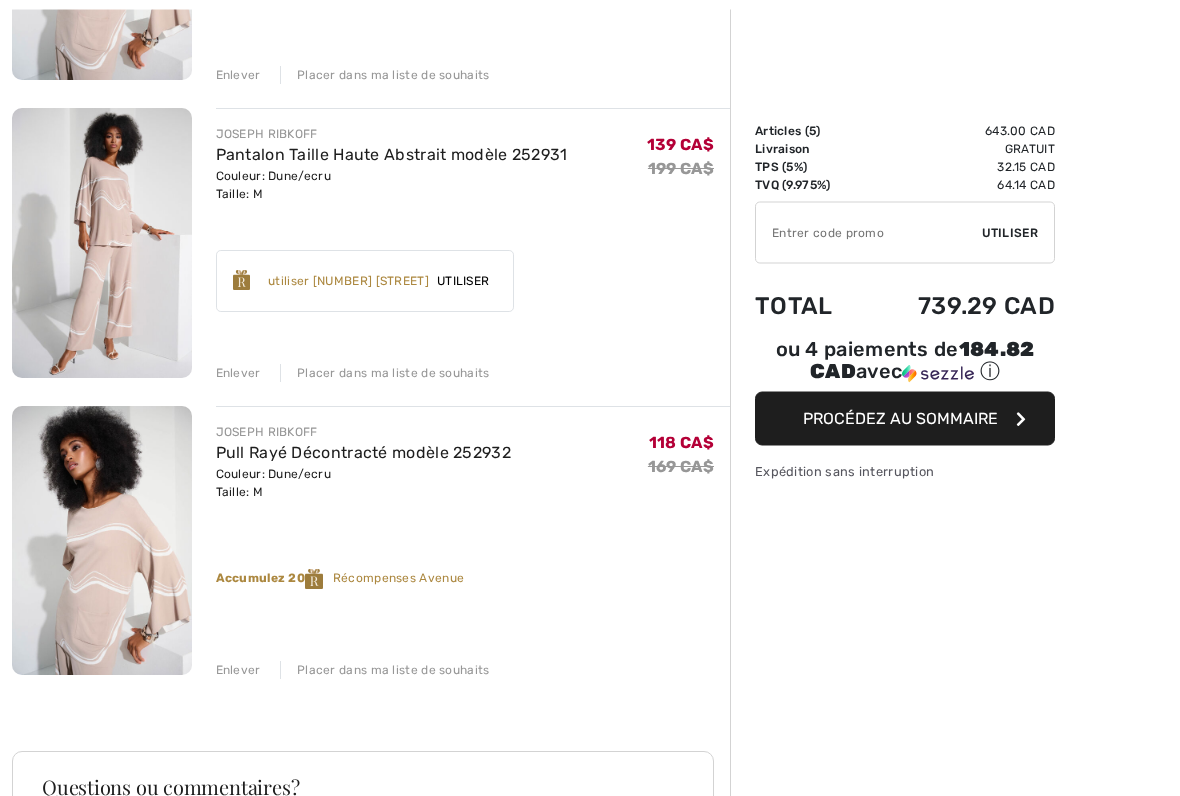 scroll, scrollTop: 1045, scrollLeft: 0, axis: vertical 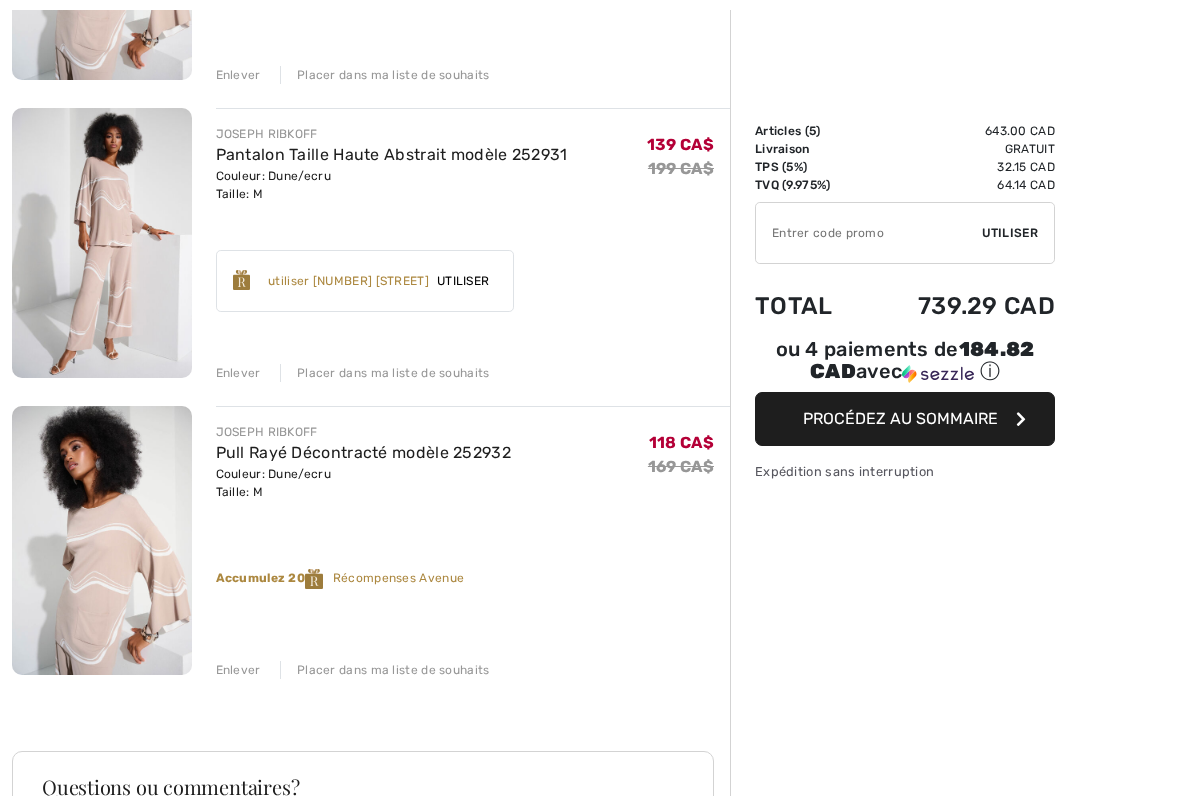 click on "Utiliser" at bounding box center [463, 281] 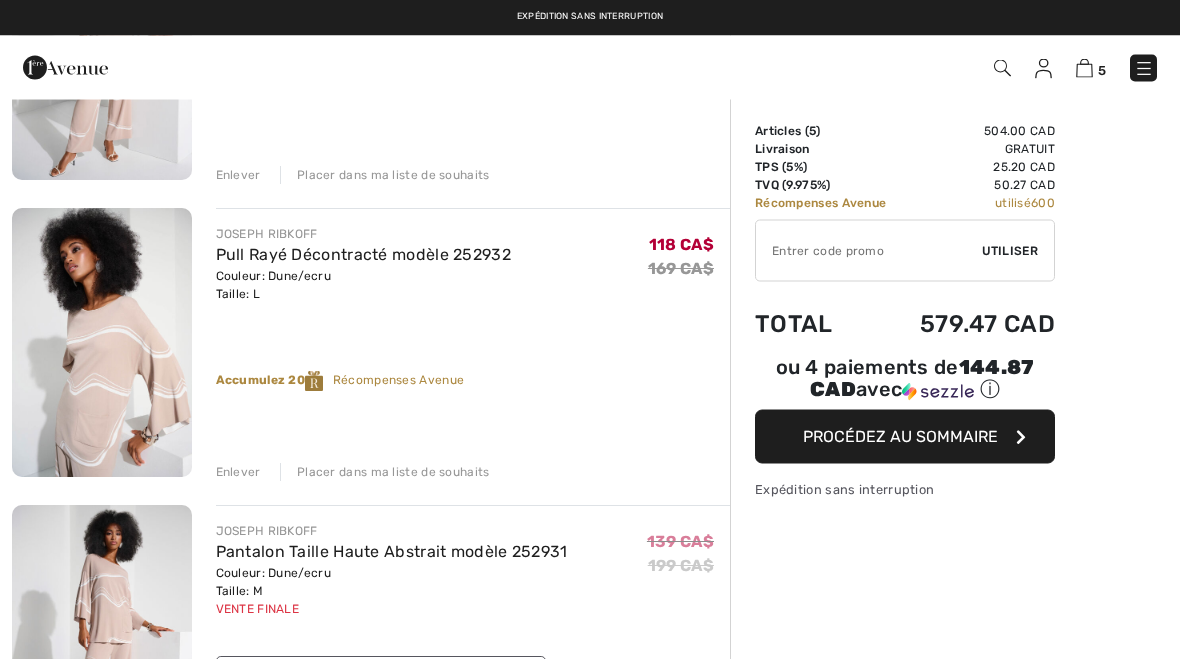 scroll, scrollTop: 643, scrollLeft: 0, axis: vertical 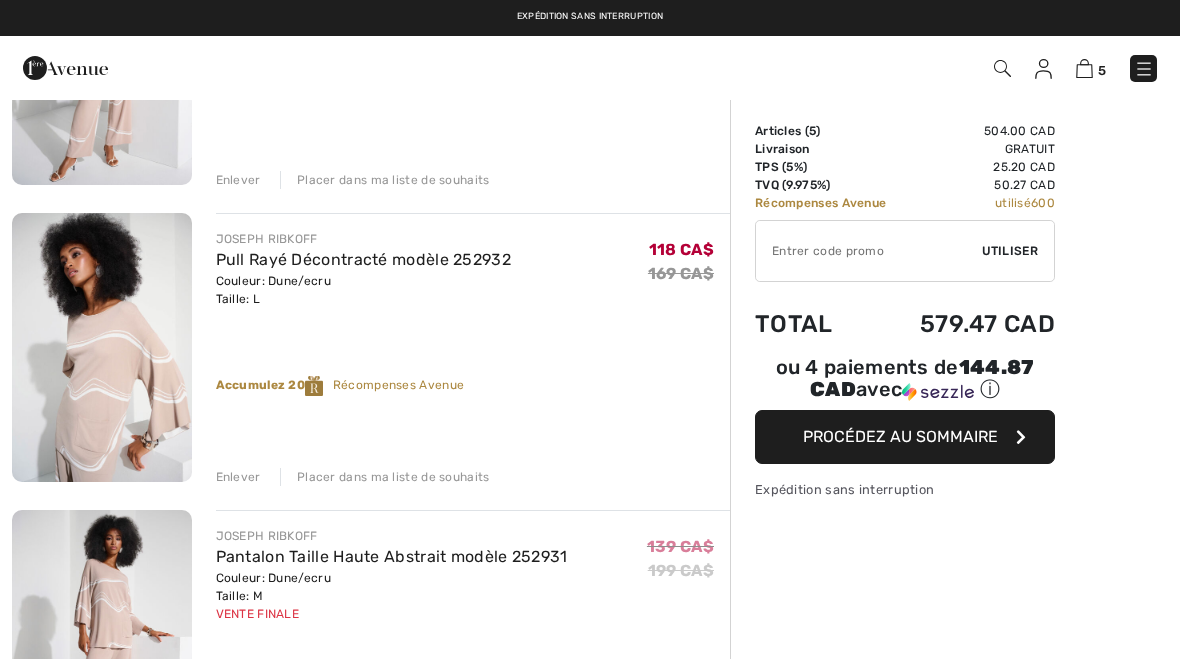 click on "Enlever" at bounding box center (238, 477) 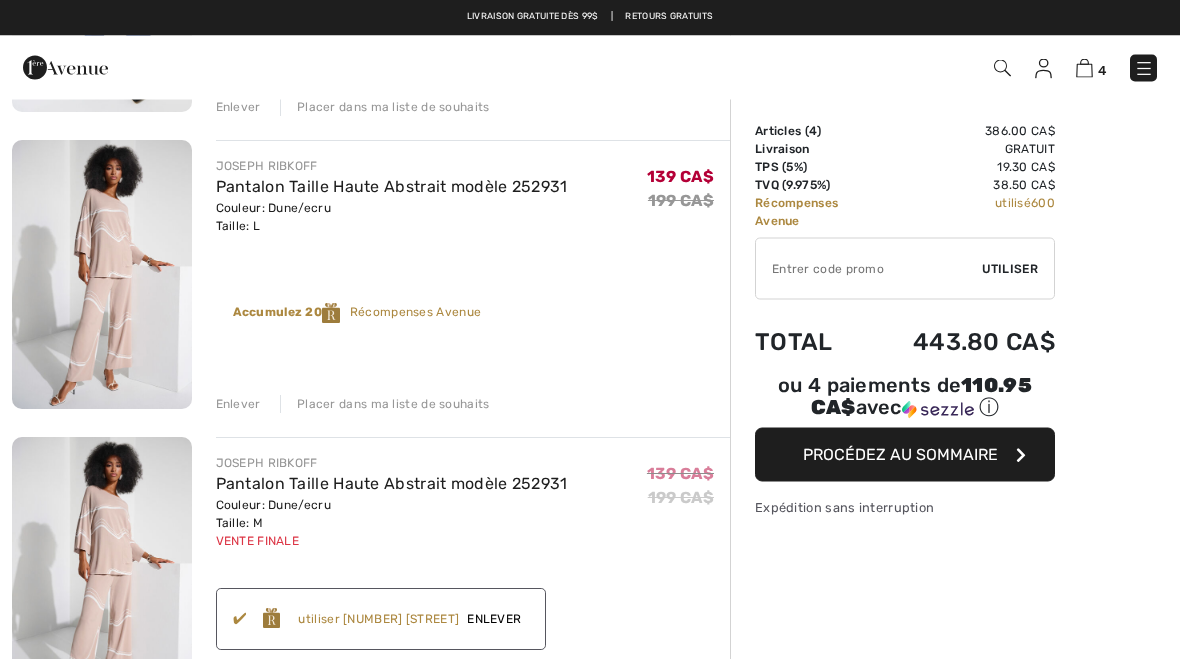 scroll, scrollTop: 419, scrollLeft: 0, axis: vertical 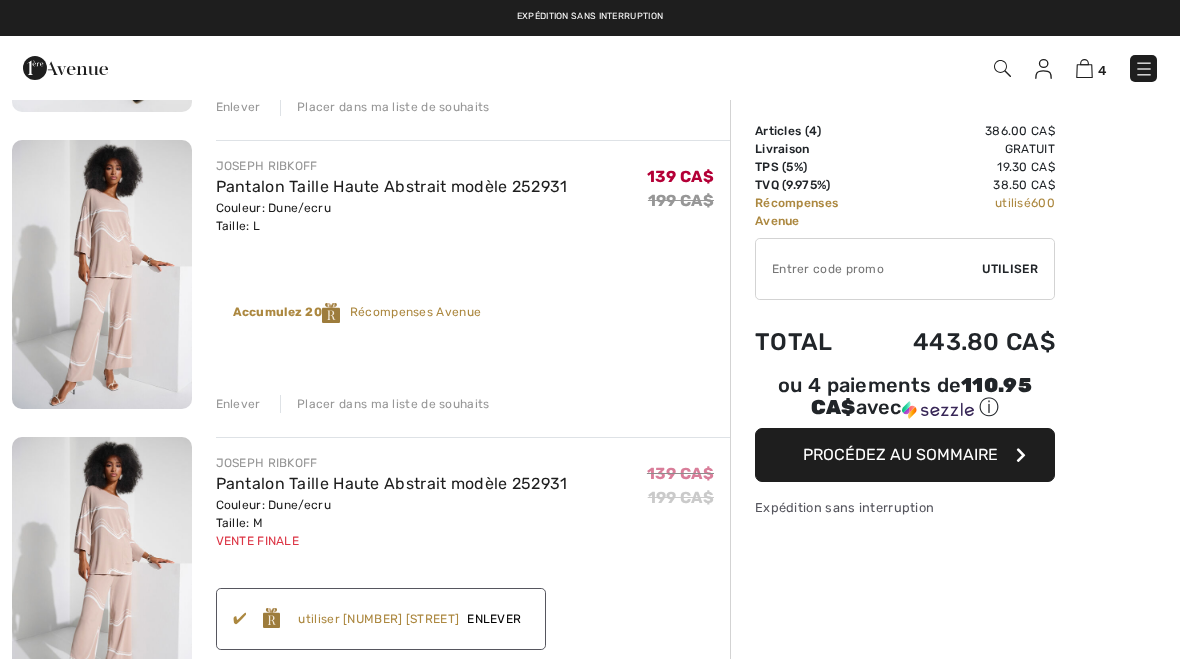 click on "Enlever" at bounding box center [238, 404] 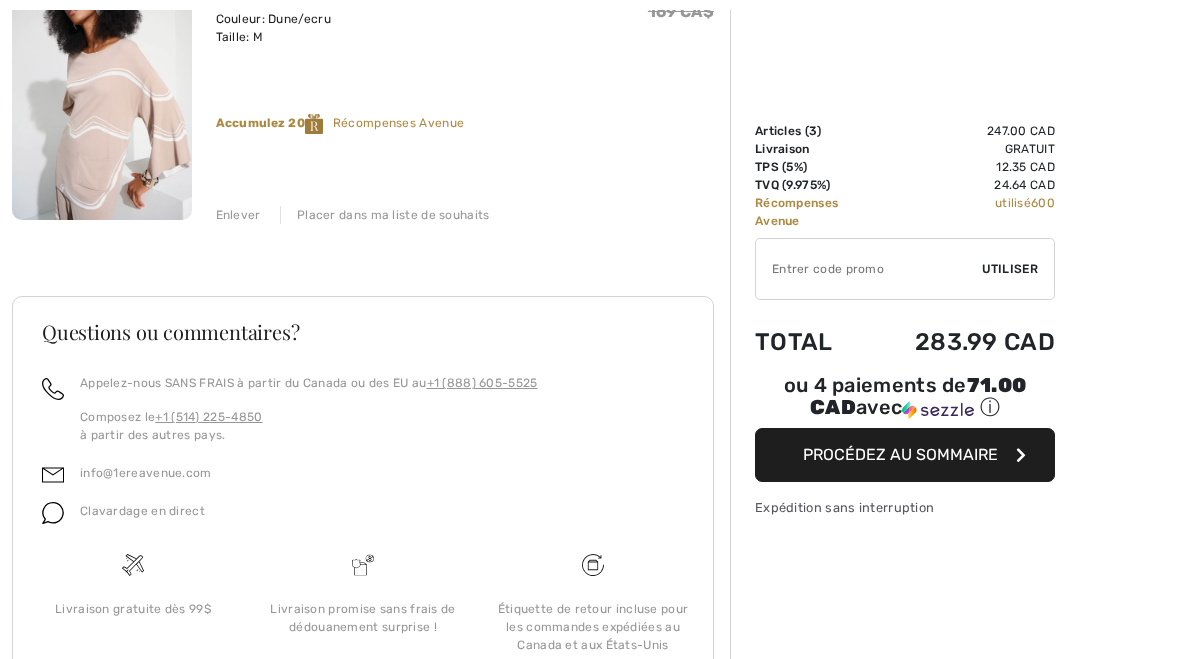 scroll, scrollTop: 1000, scrollLeft: 0, axis: vertical 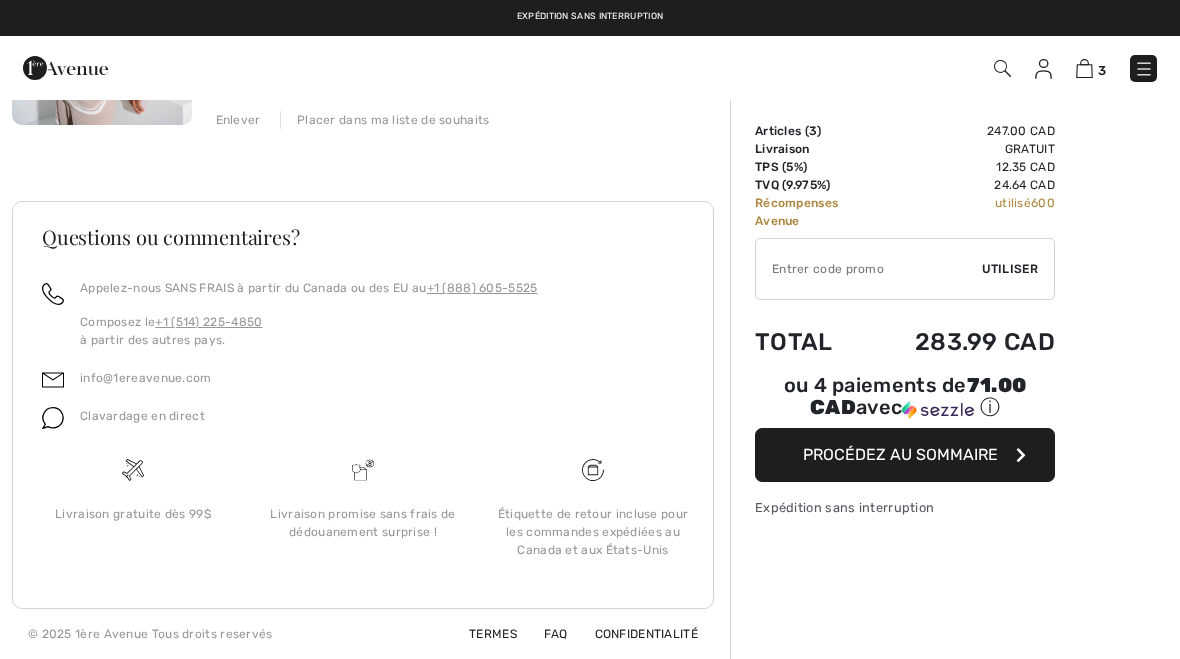 click on "Procédez au sommaire" at bounding box center (900, 454) 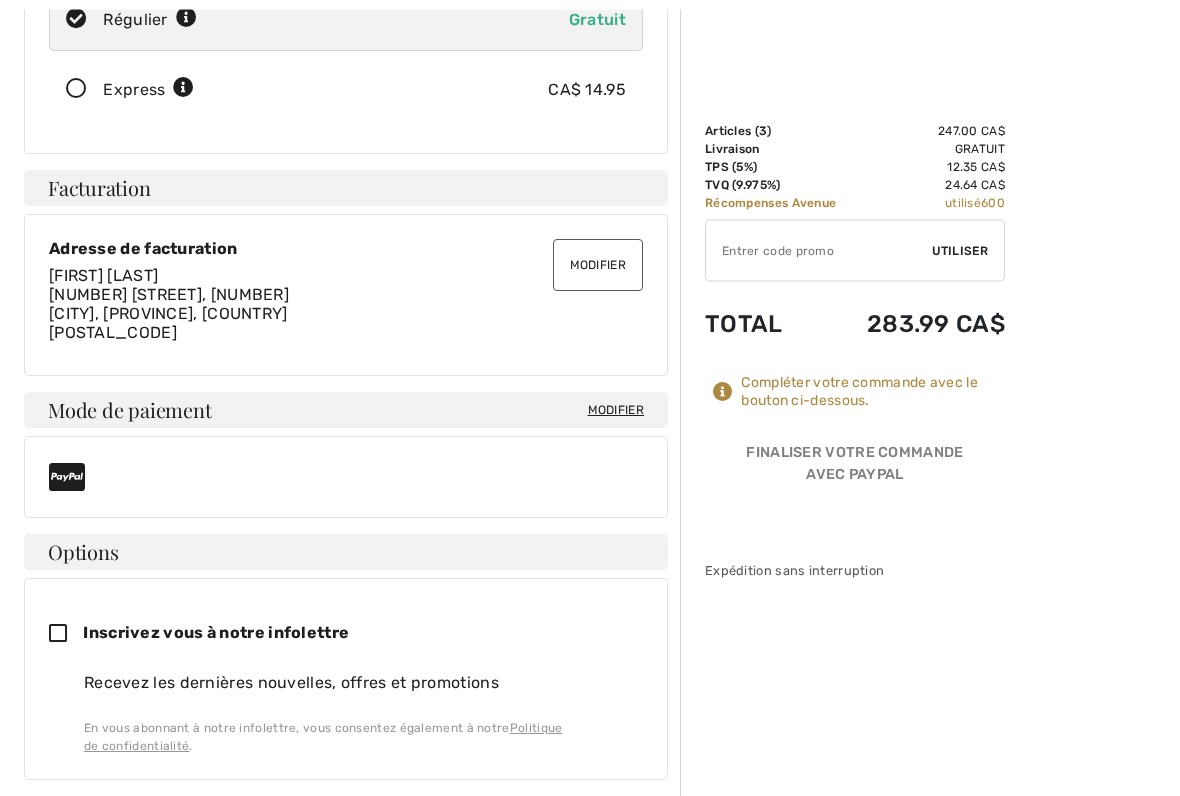 scroll, scrollTop: 433, scrollLeft: 0, axis: vertical 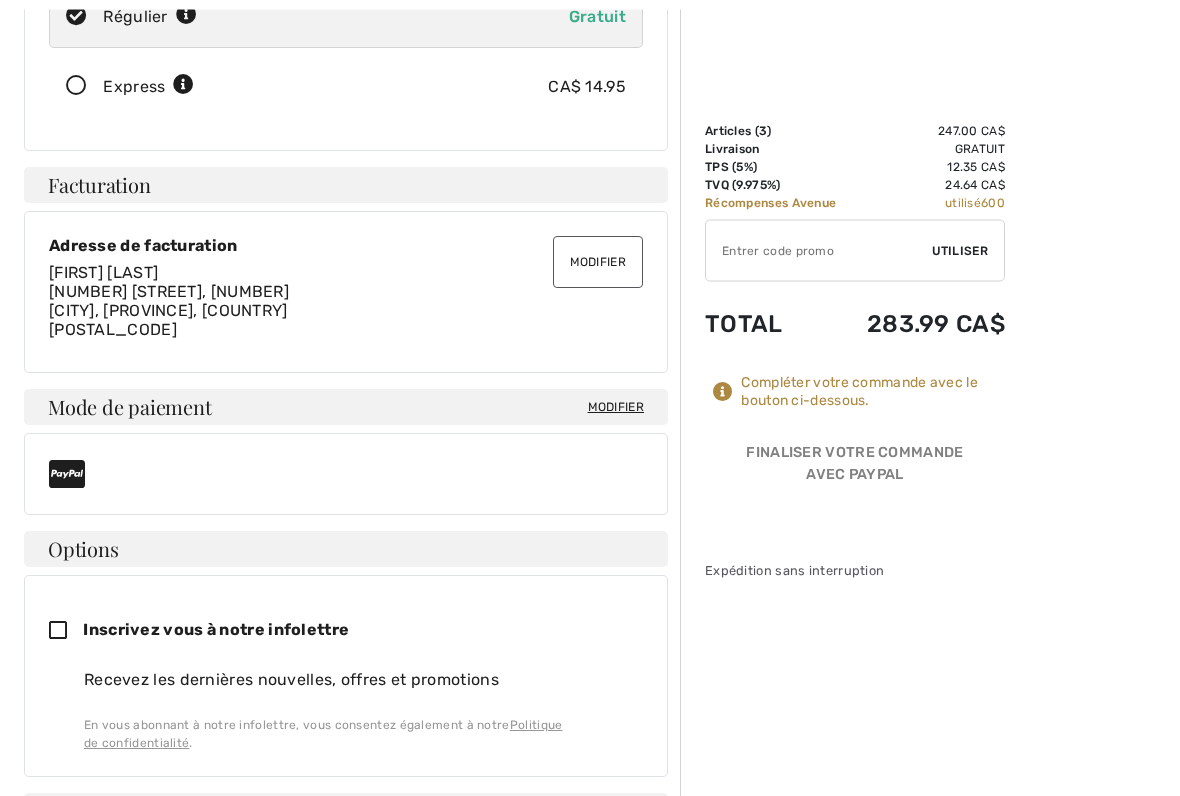 click on "Modifier" at bounding box center [616, 408] 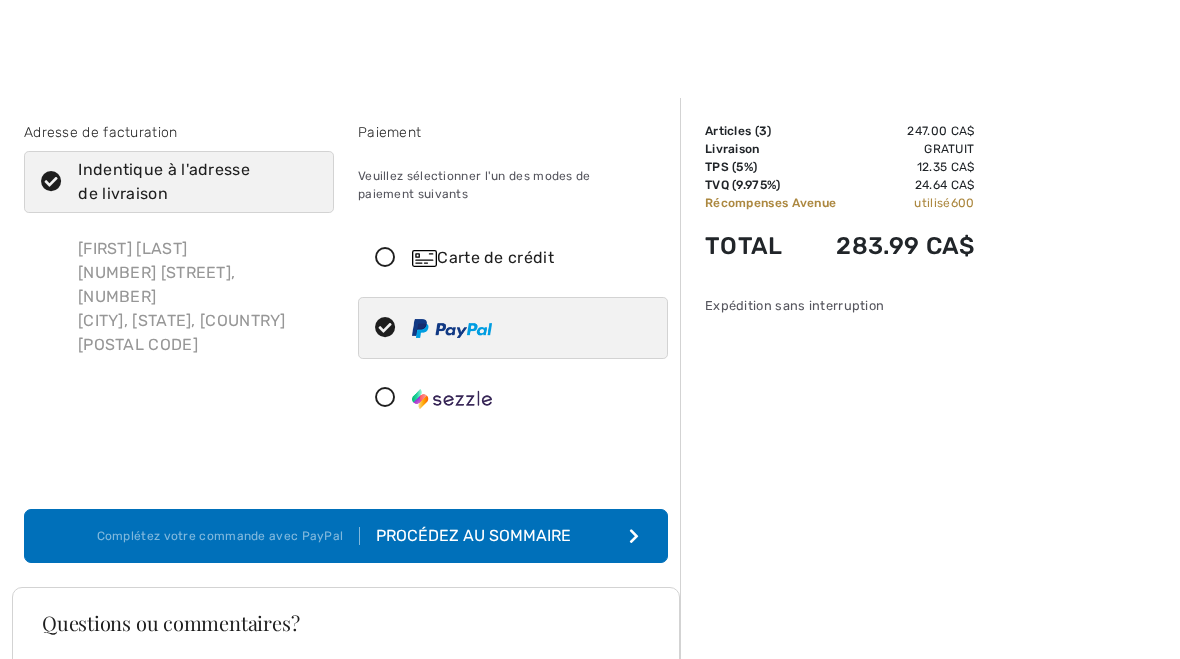 scroll, scrollTop: 37, scrollLeft: 0, axis: vertical 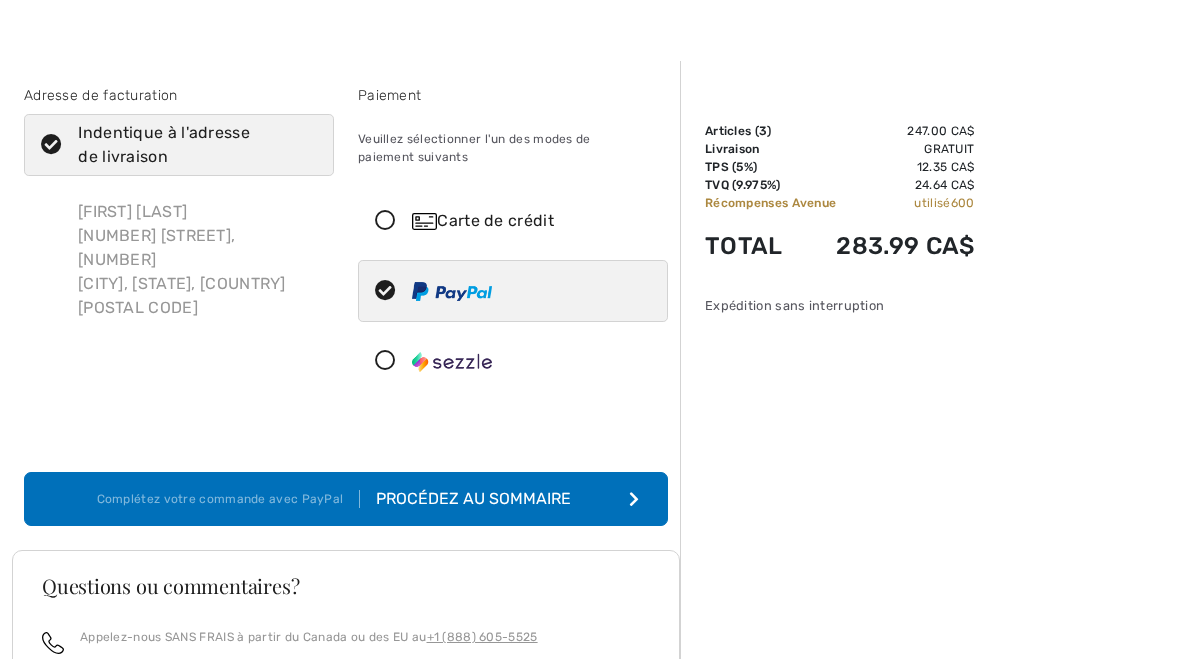 click at bounding box center [505, 291] 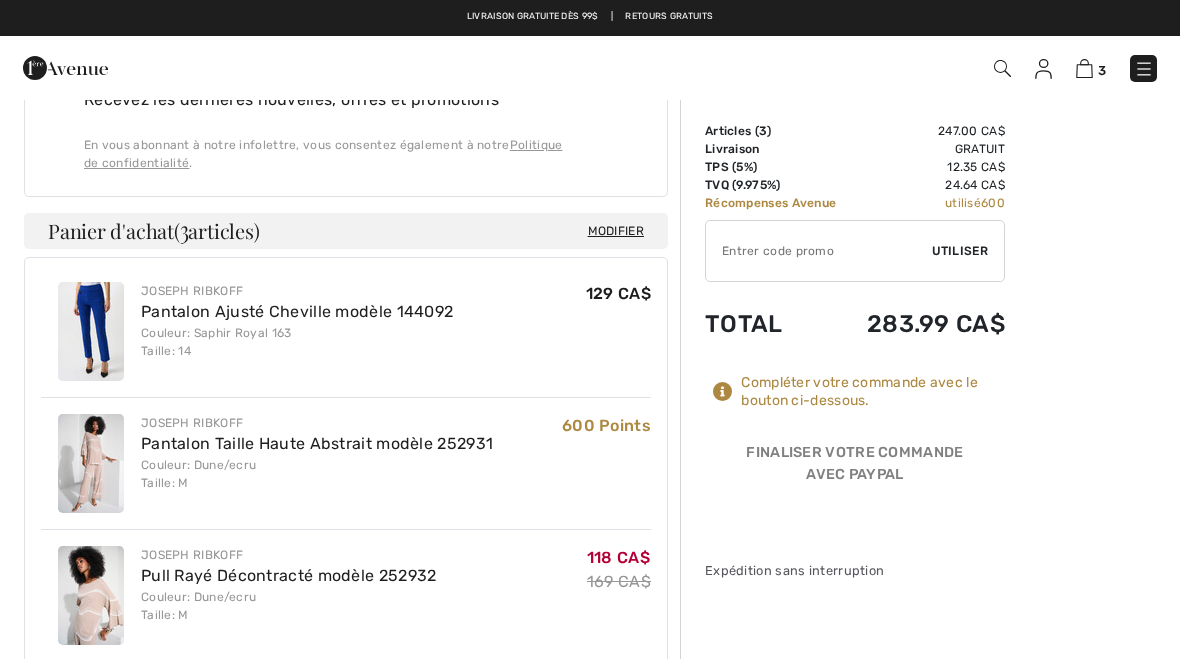 scroll, scrollTop: 1012, scrollLeft: 0, axis: vertical 